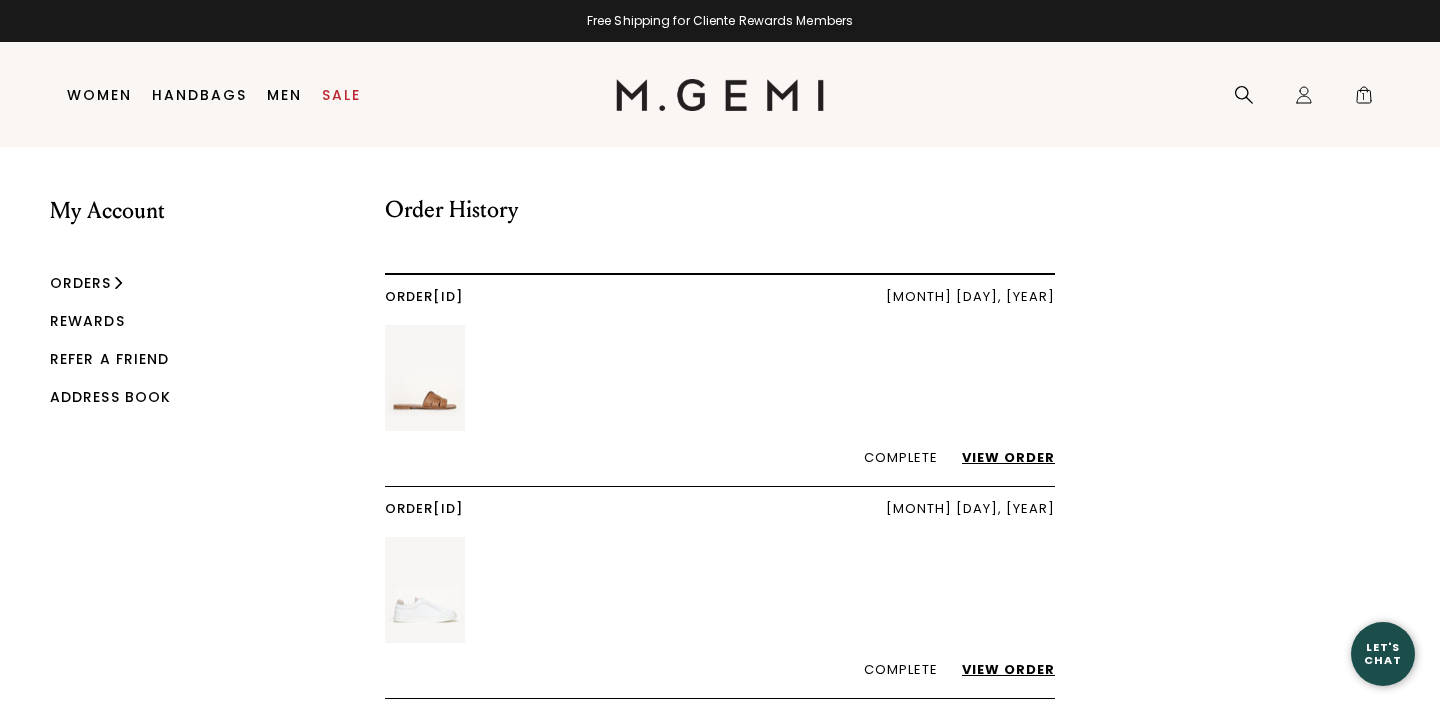 scroll, scrollTop: 0, scrollLeft: 0, axis: both 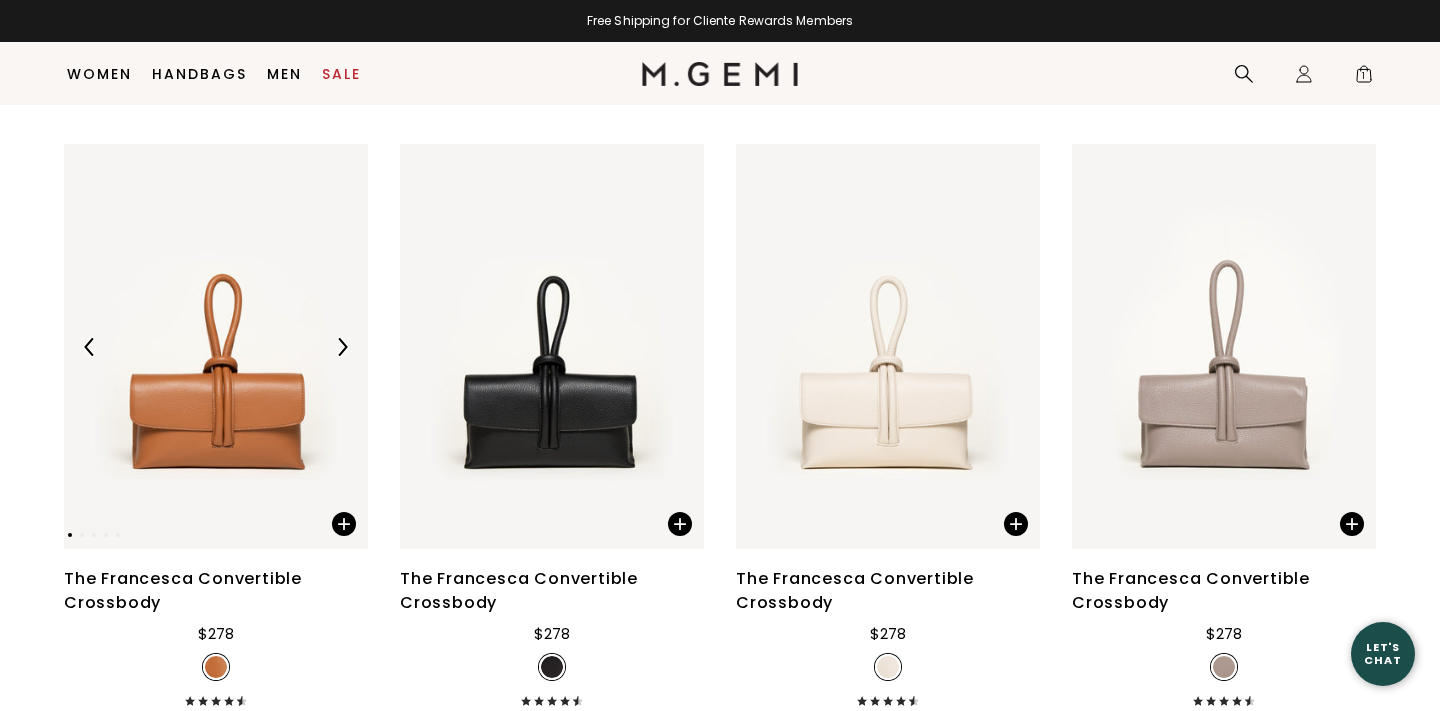 click at bounding box center (216, 346) 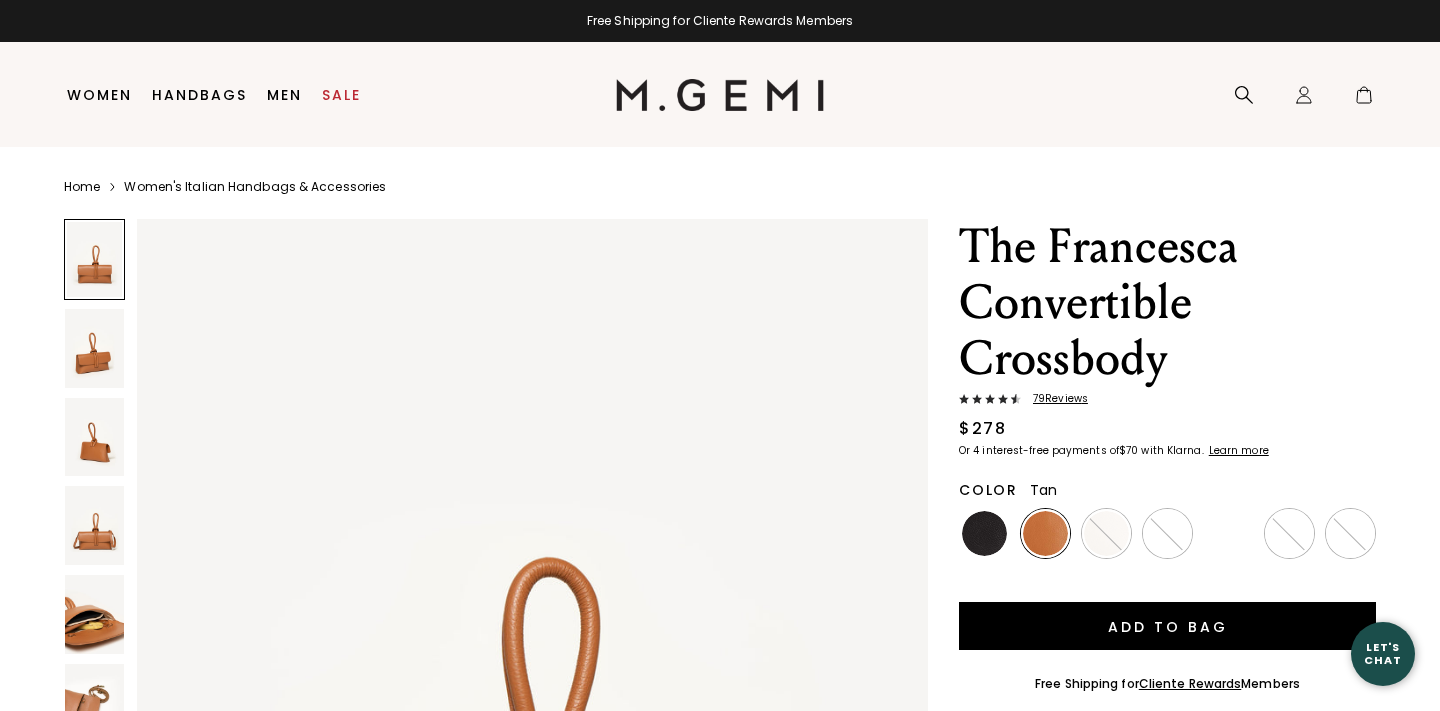 scroll, scrollTop: 0, scrollLeft: 0, axis: both 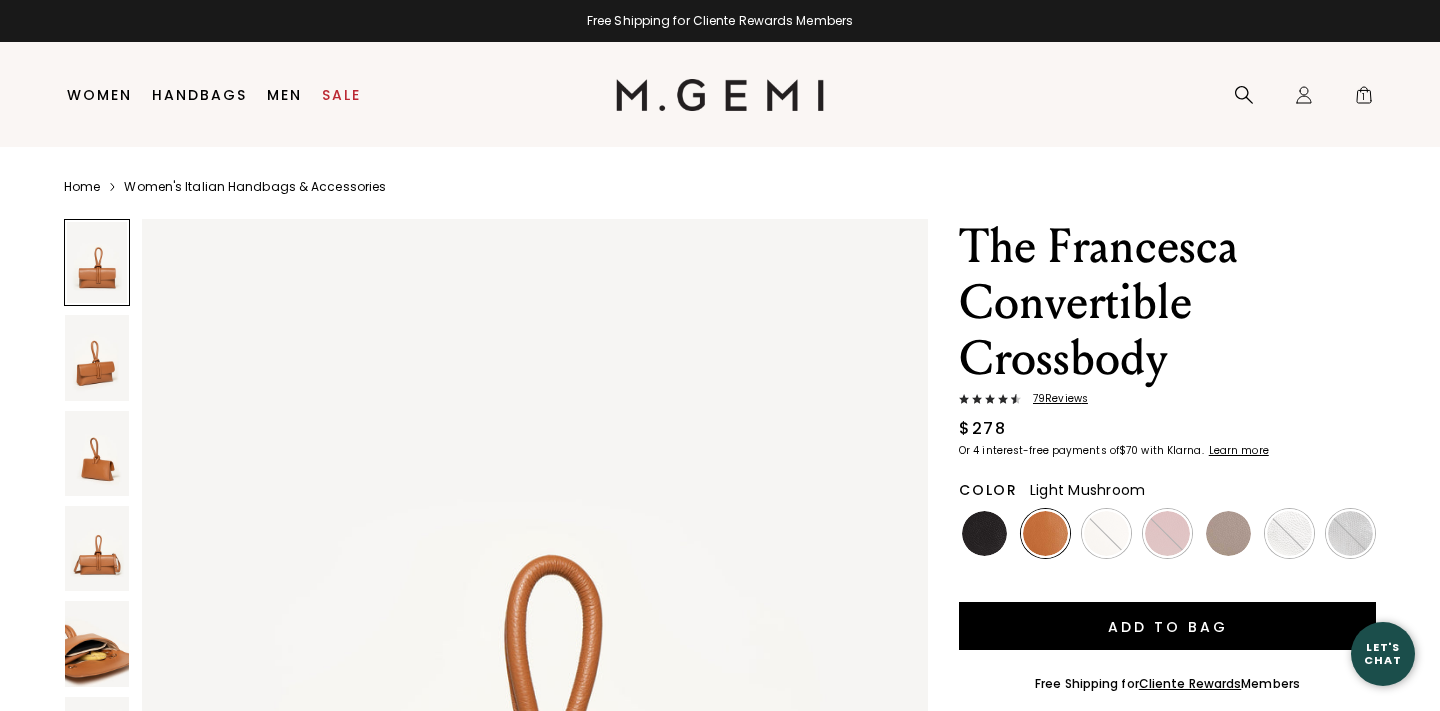 click at bounding box center (1228, 533) 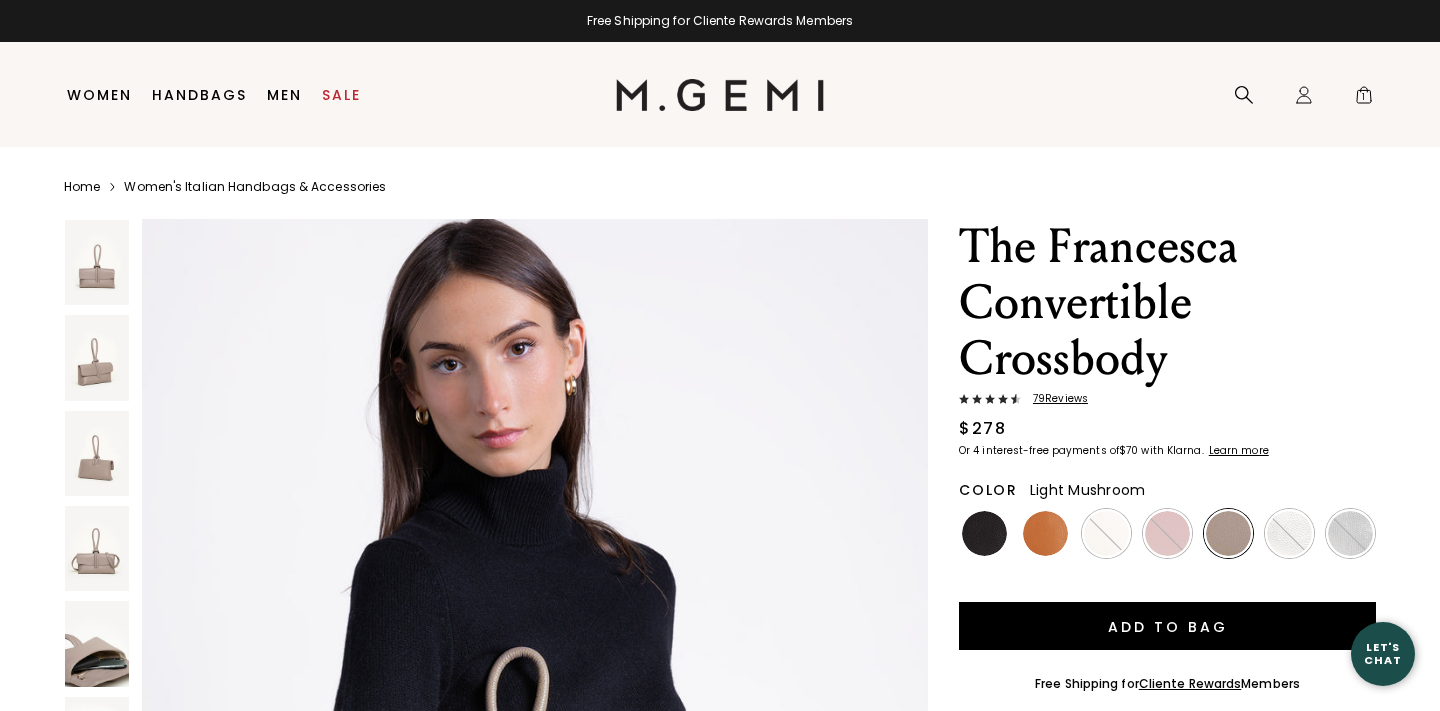 scroll, scrollTop: 10700, scrollLeft: 0, axis: vertical 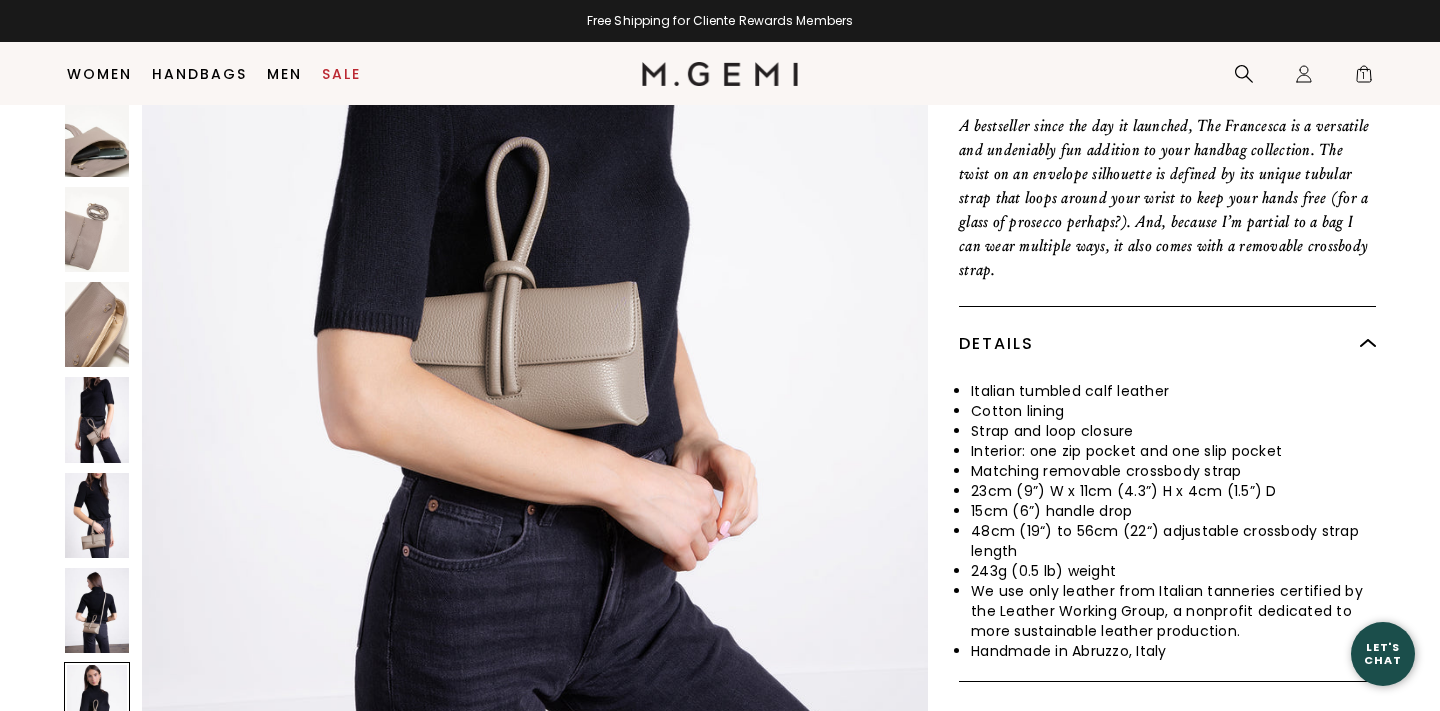 click at bounding box center [97, 610] 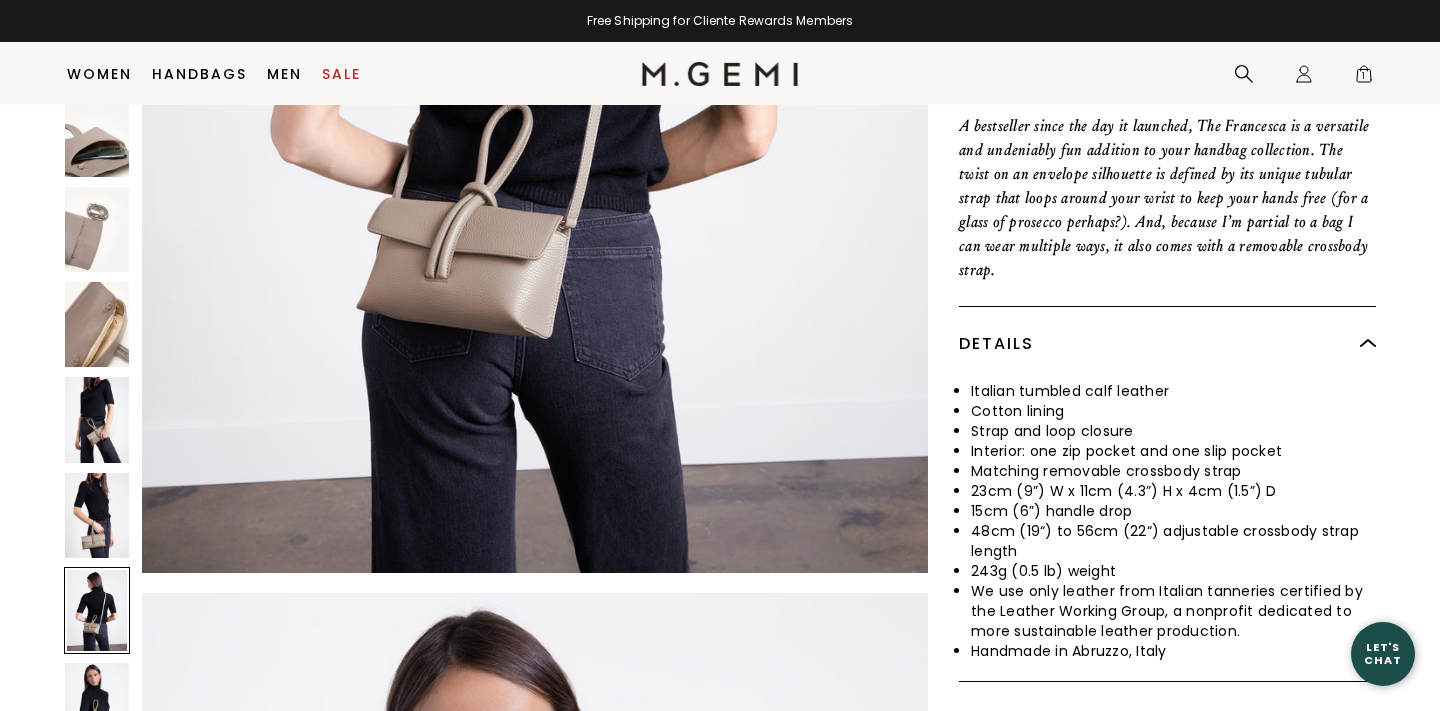 scroll, scrollTop: 9612, scrollLeft: 0, axis: vertical 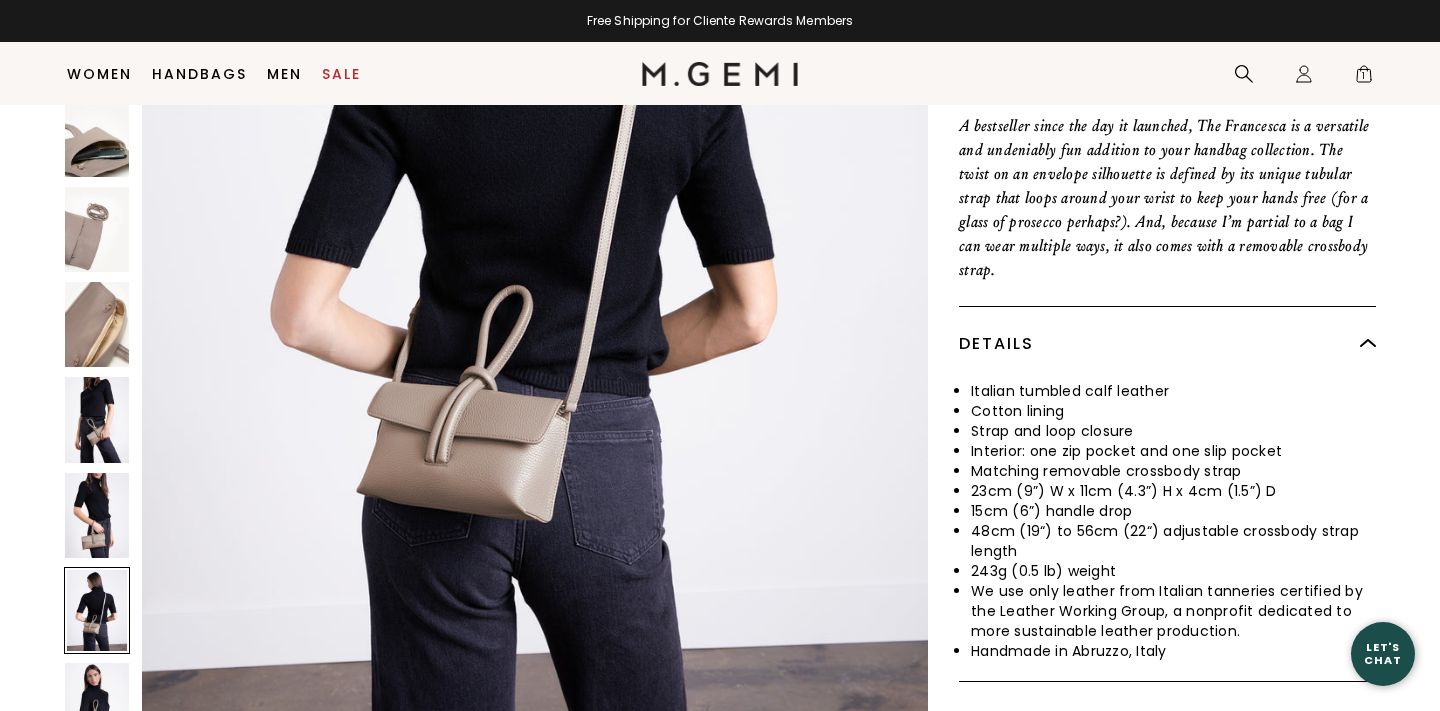 click at bounding box center (97, 324) 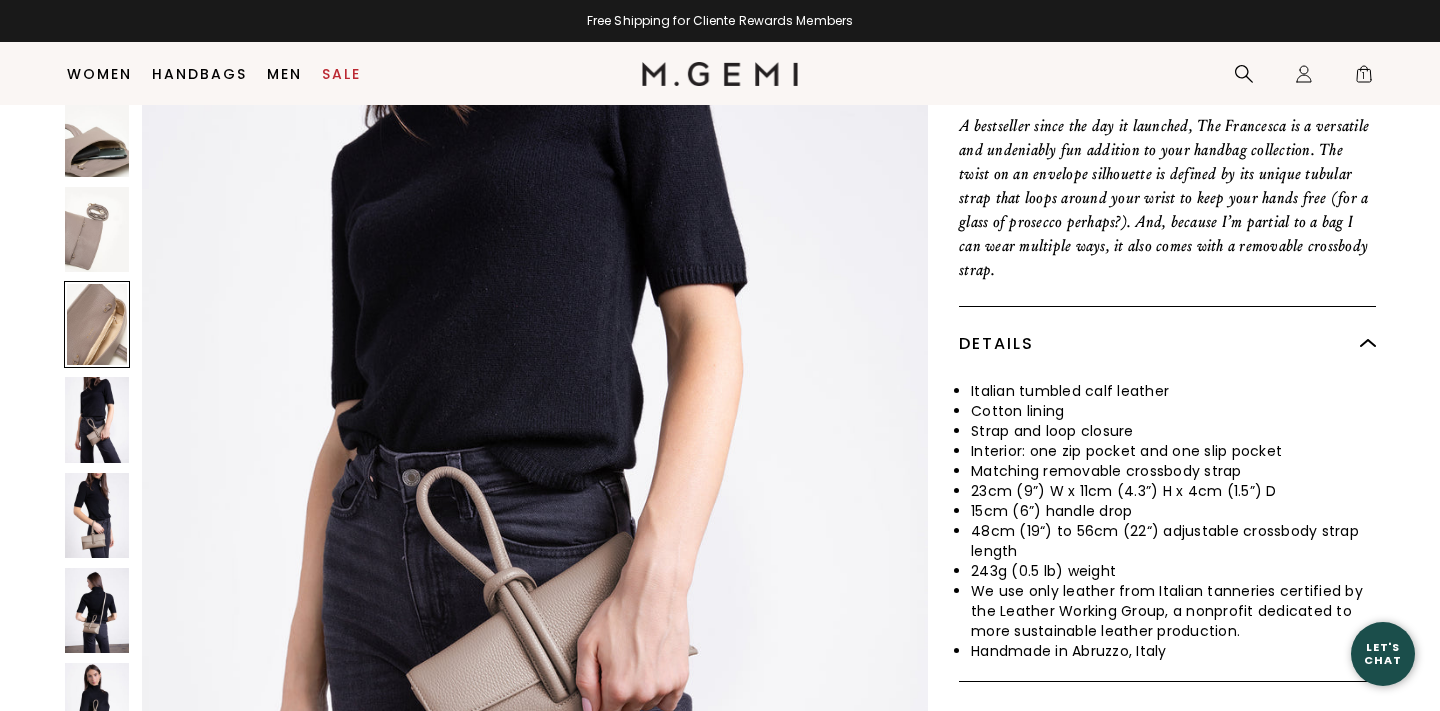 scroll, scrollTop: 6408, scrollLeft: 0, axis: vertical 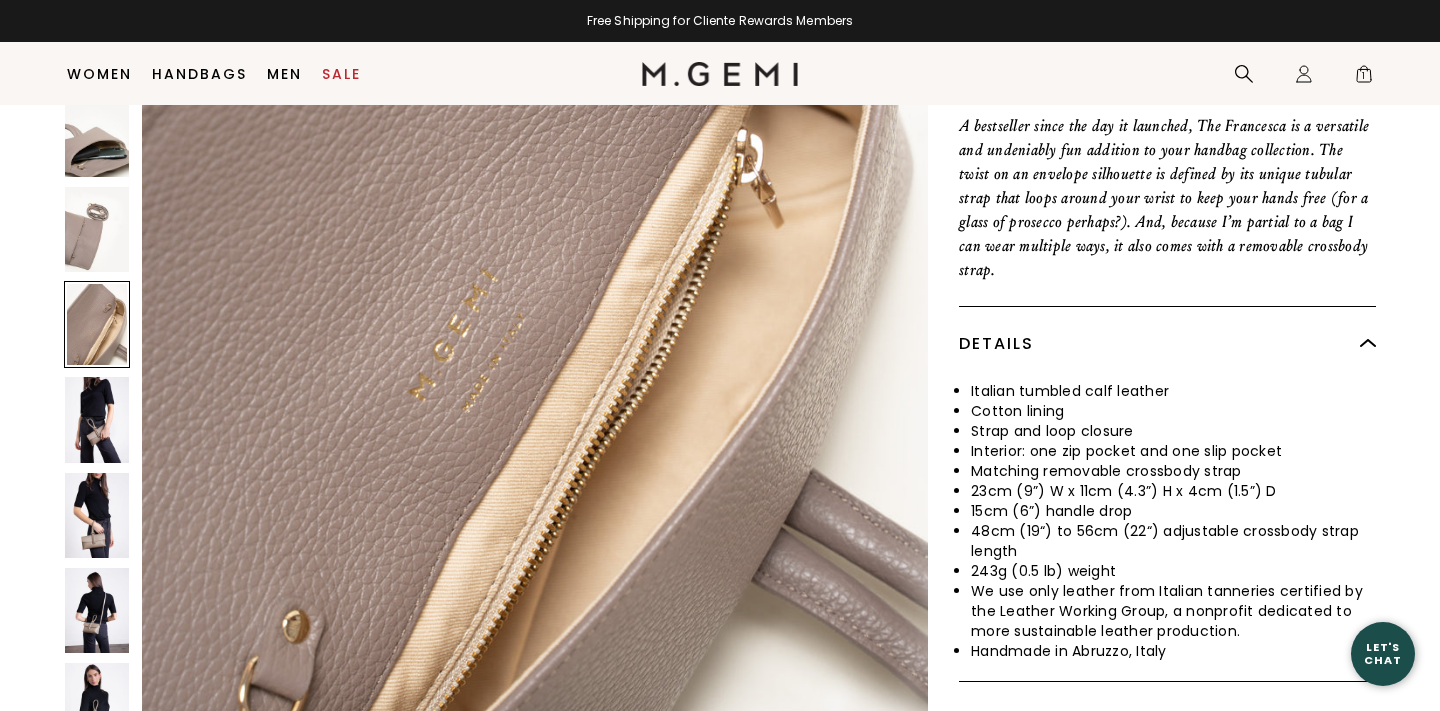 click at bounding box center (97, 133) 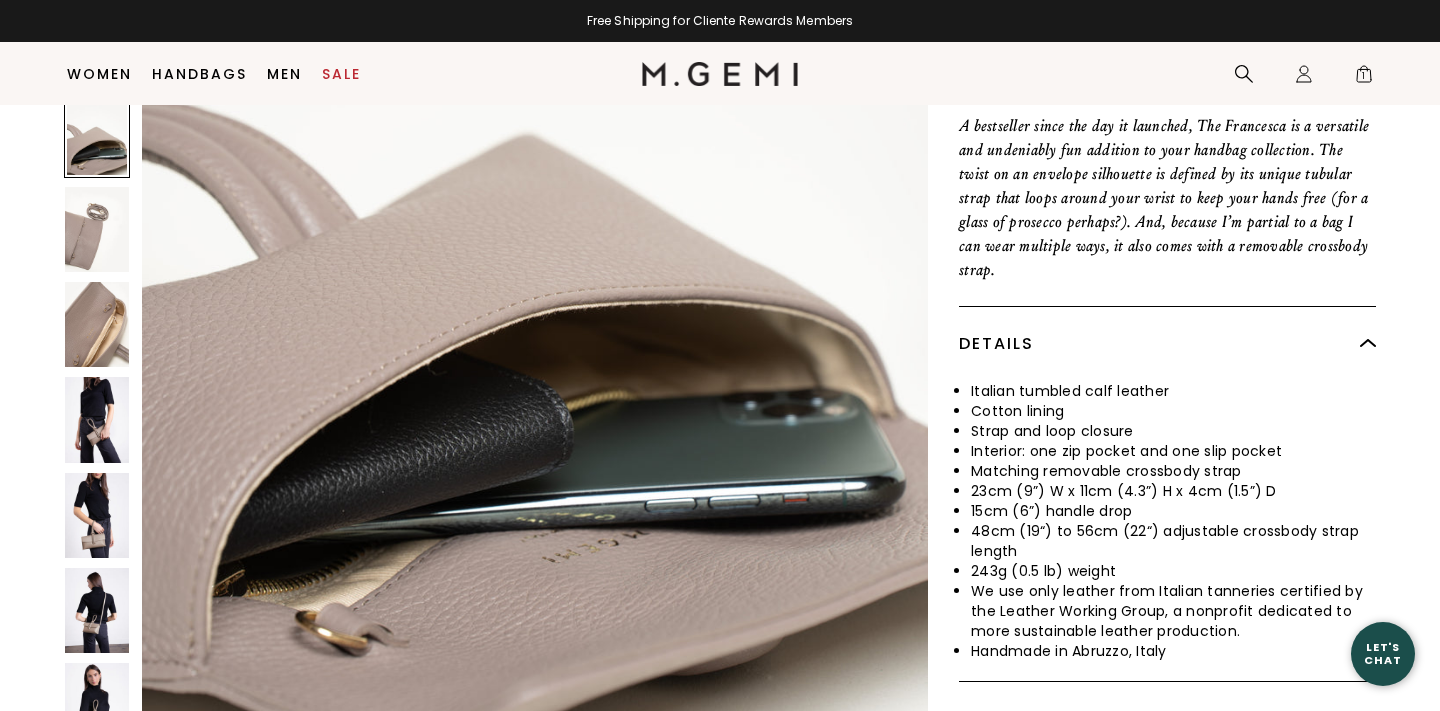 scroll, scrollTop: 4272, scrollLeft: 0, axis: vertical 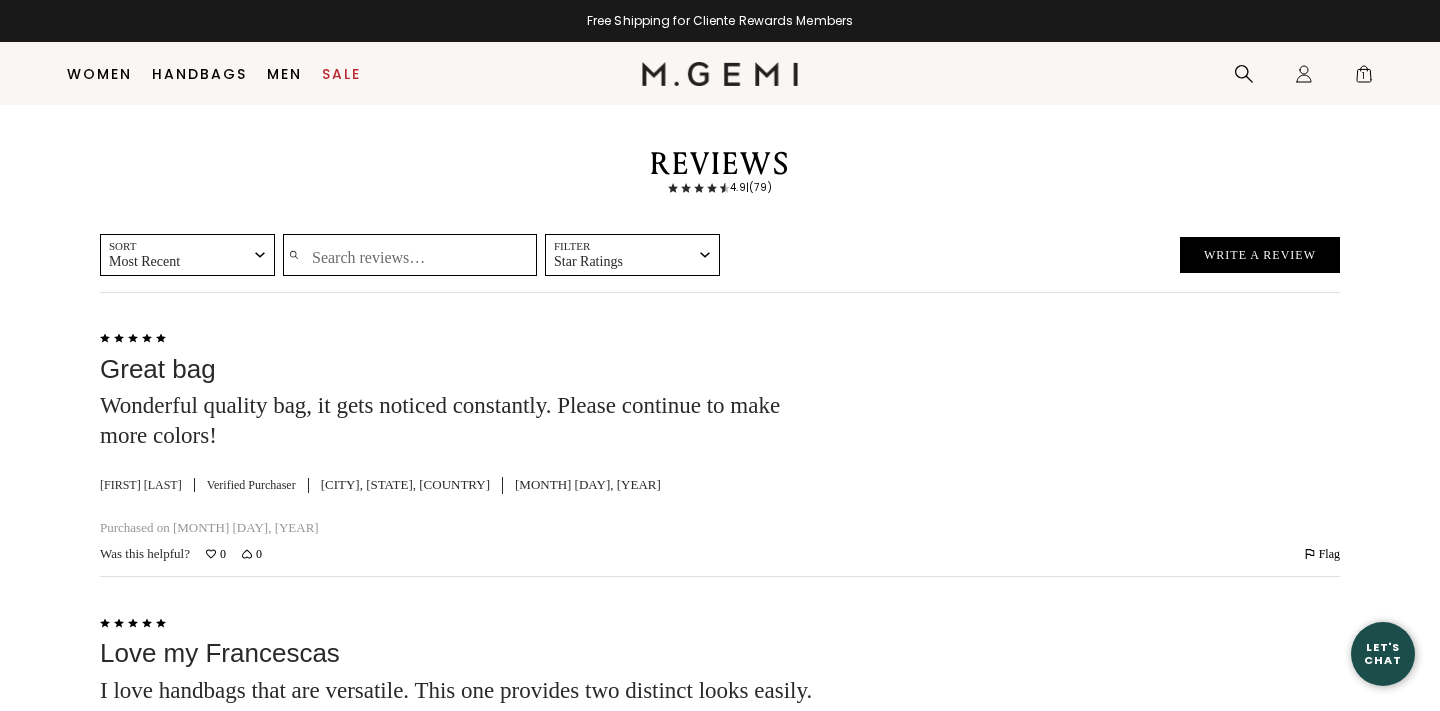 click on "Filter Star Ratings" at bounding box center [632, 255] 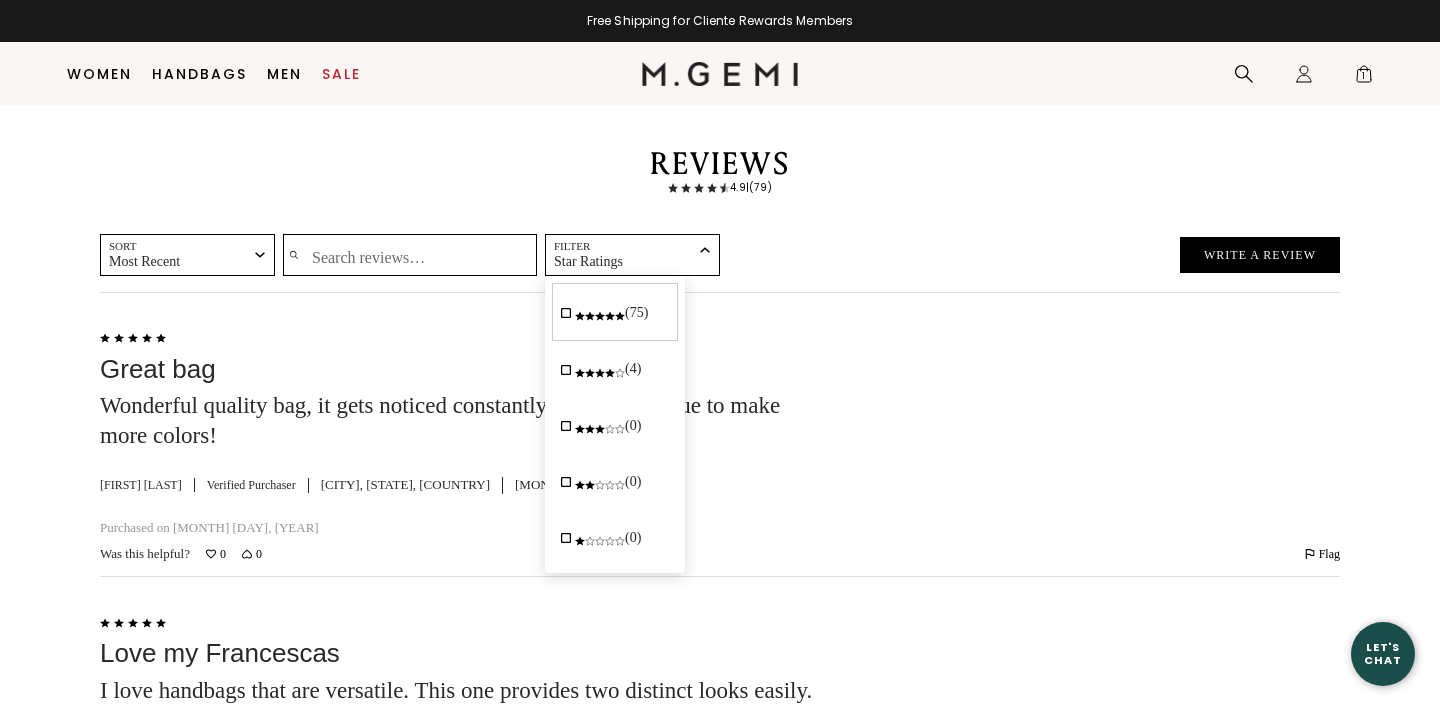 click 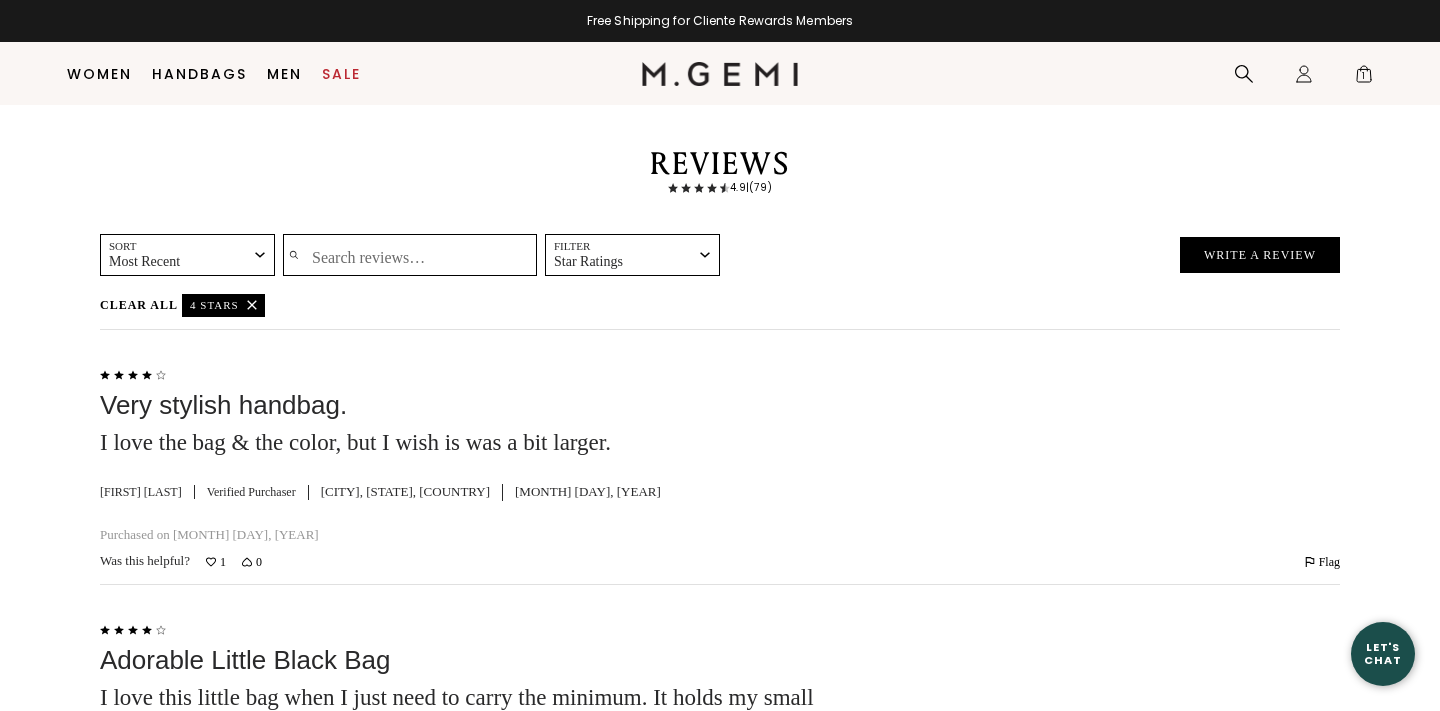 click on "Purchased on Dec 21, 2023" 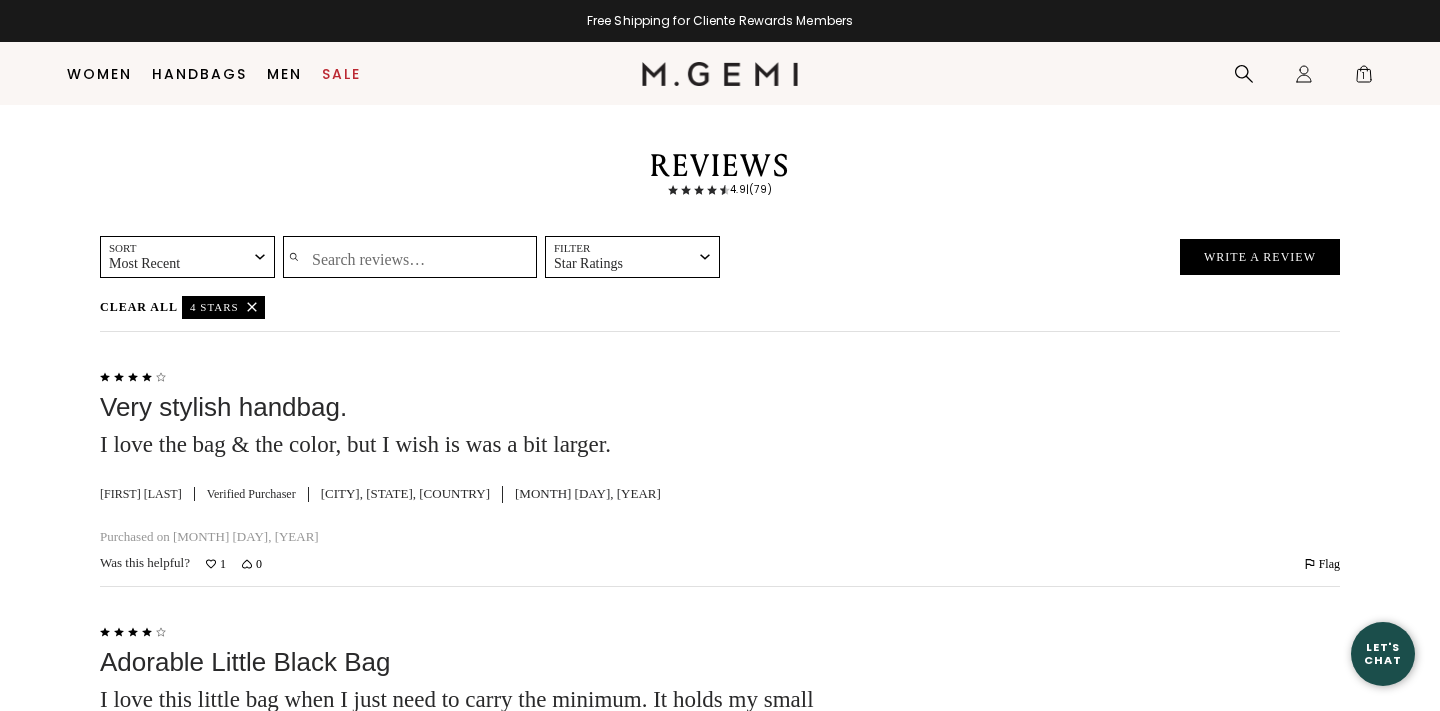 scroll, scrollTop: 2752, scrollLeft: 0, axis: vertical 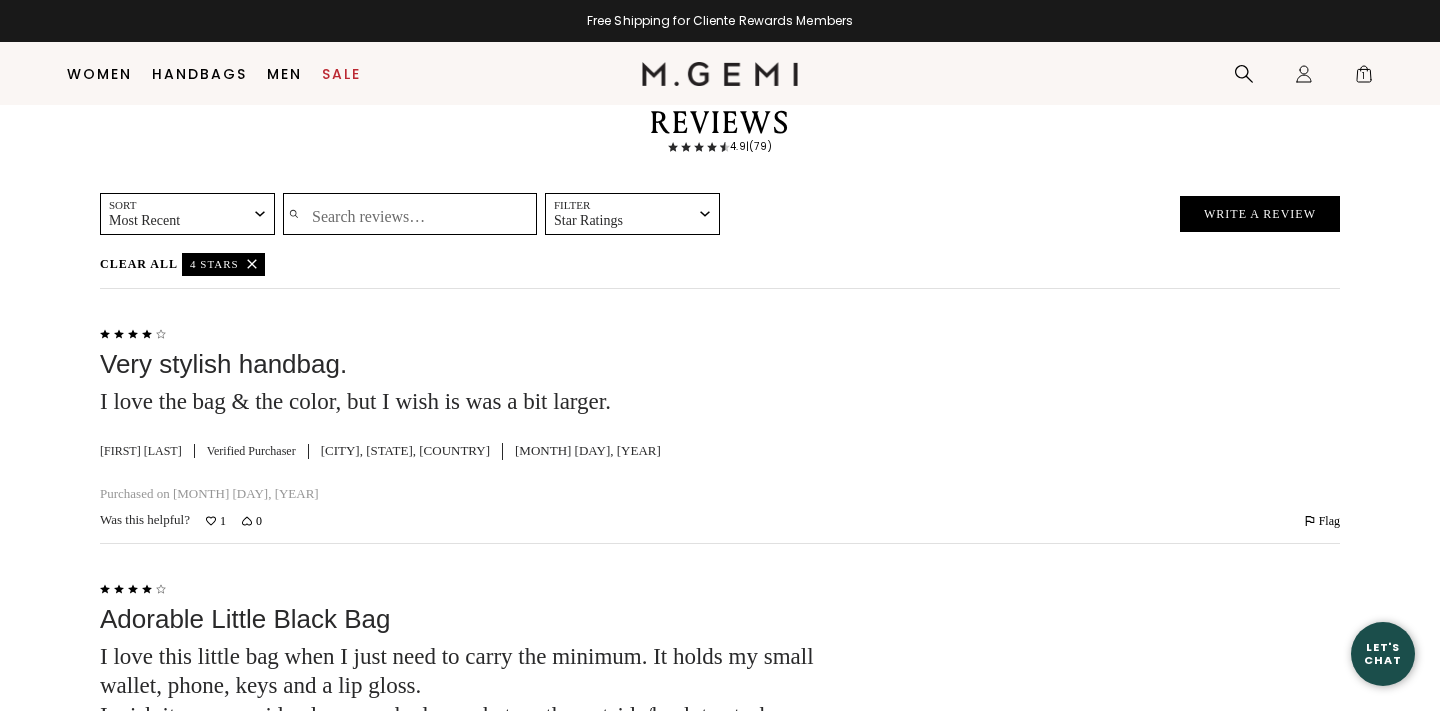 click on "Star Ratings" at bounding box center (620, 221) 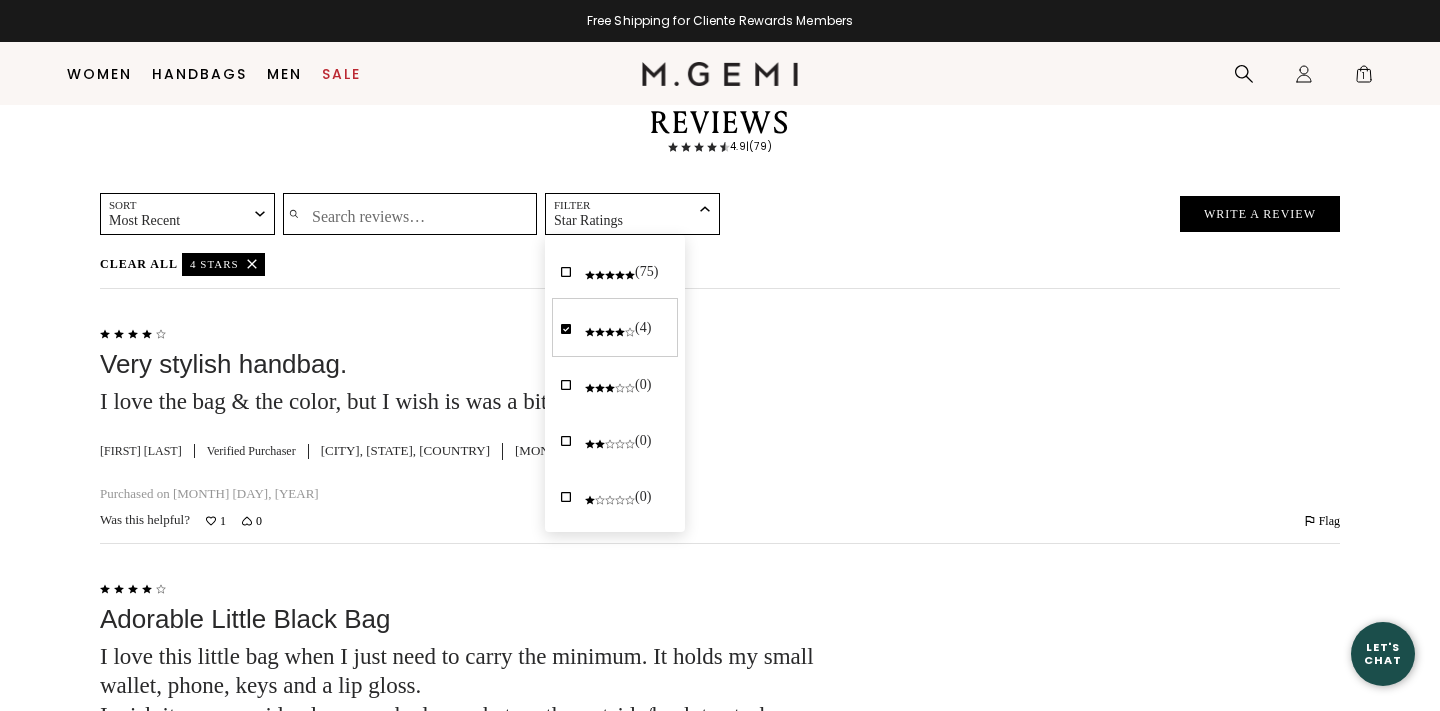 click on "(75)" 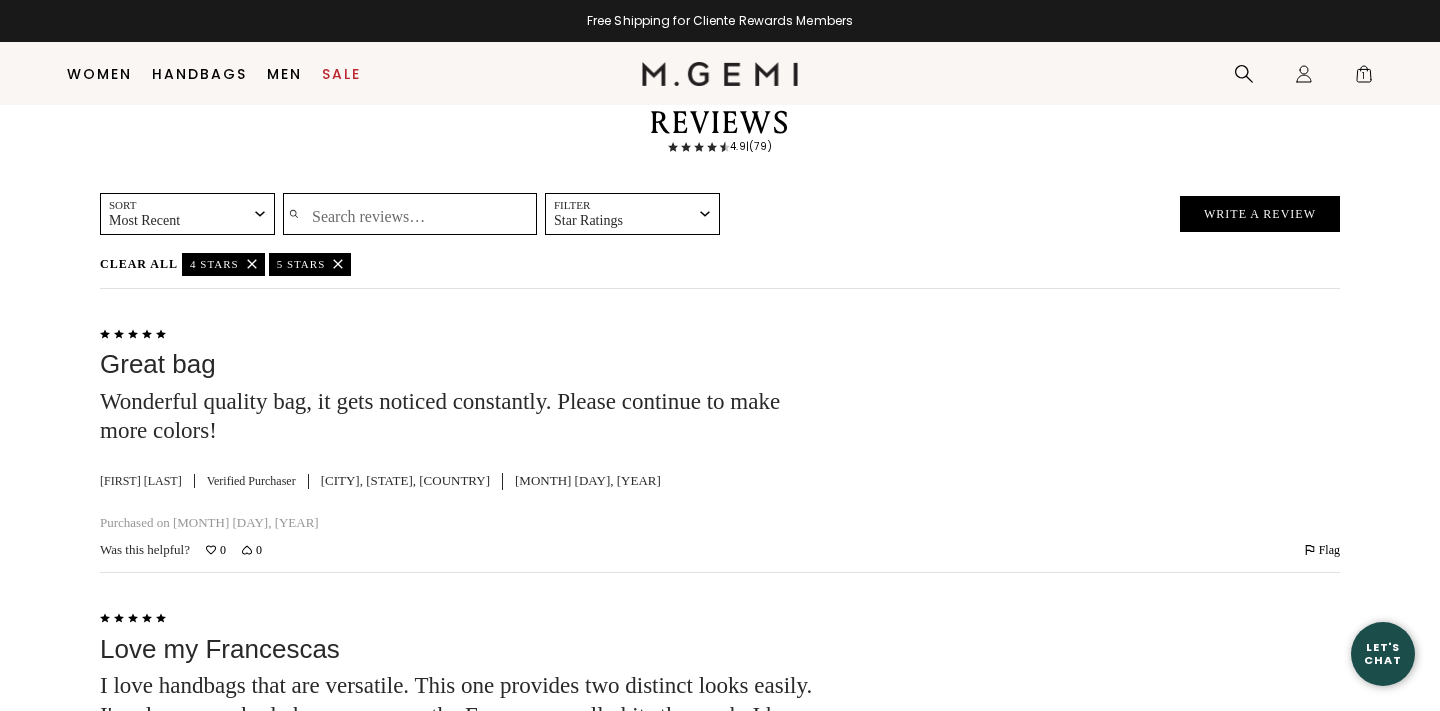 click on "4 stars" 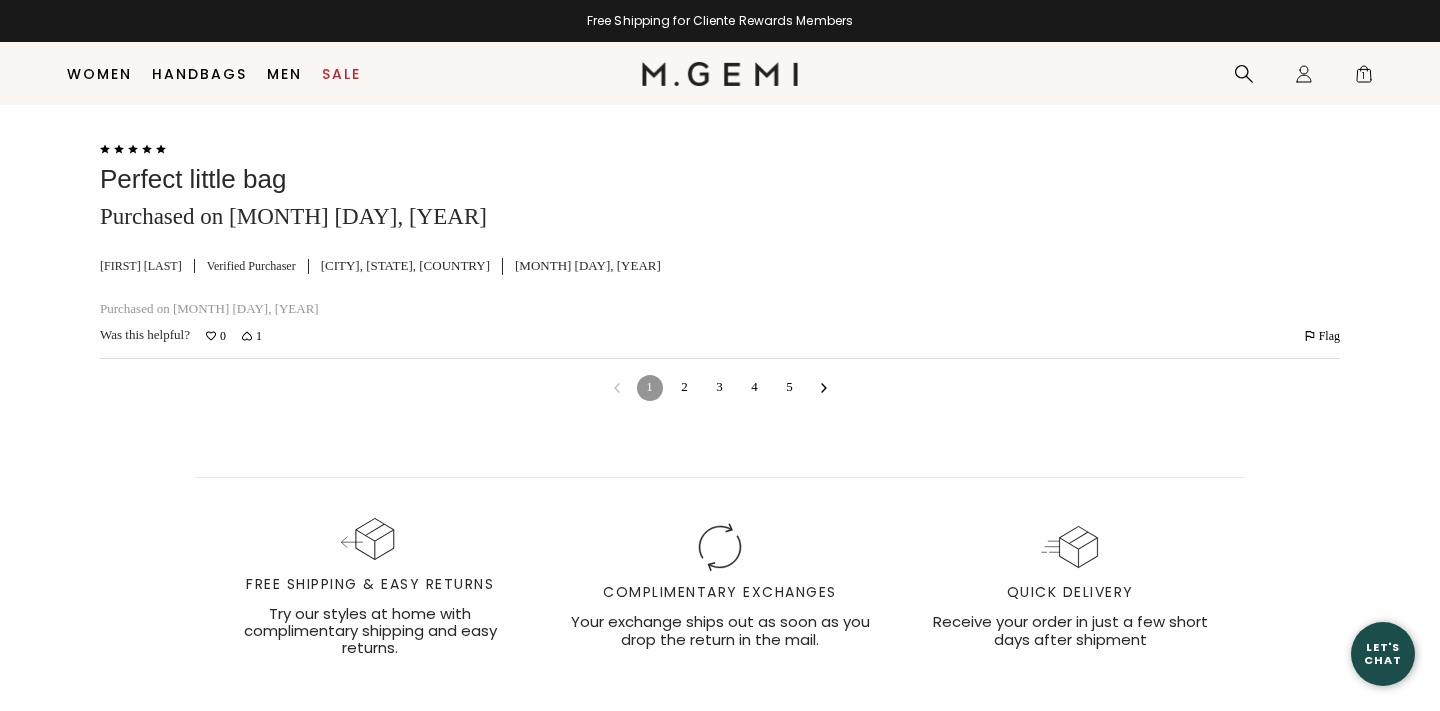 scroll, scrollTop: 5578, scrollLeft: 0, axis: vertical 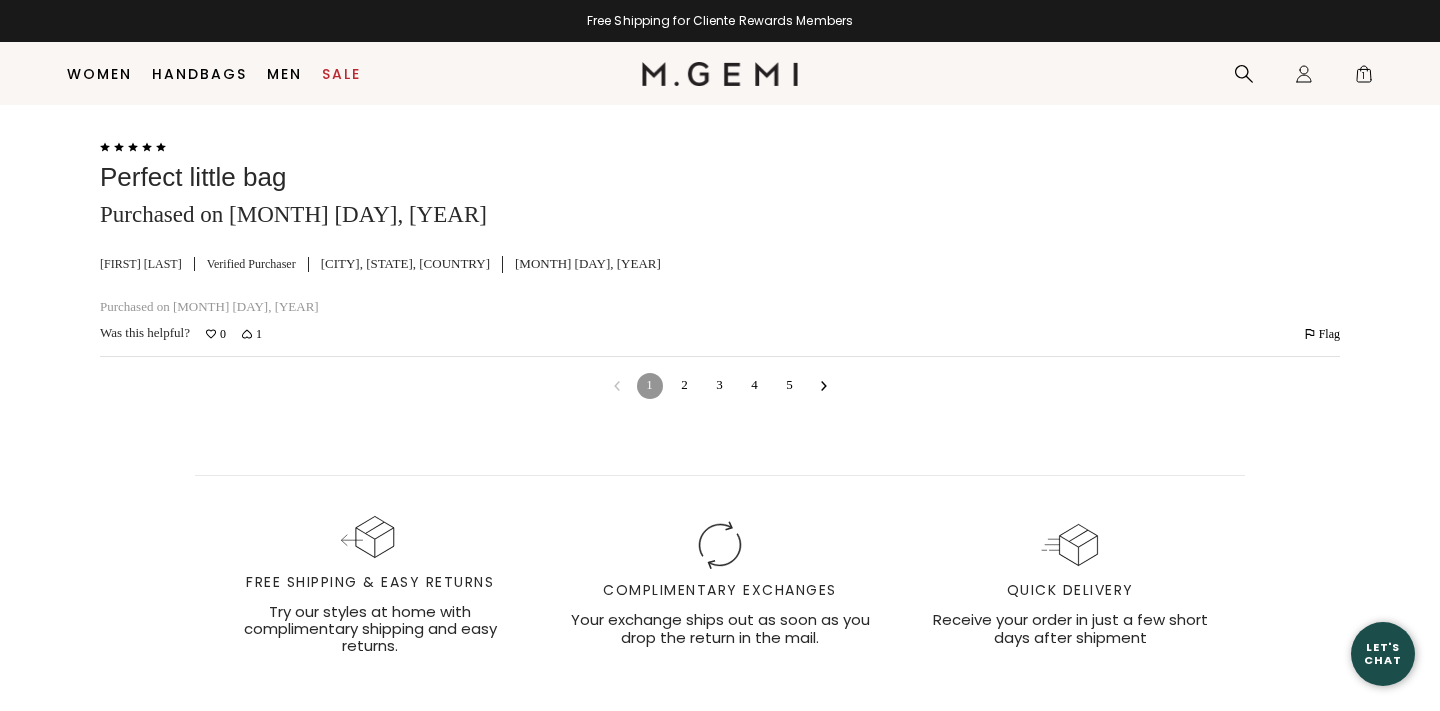 click on "2" at bounding box center [685, 386] 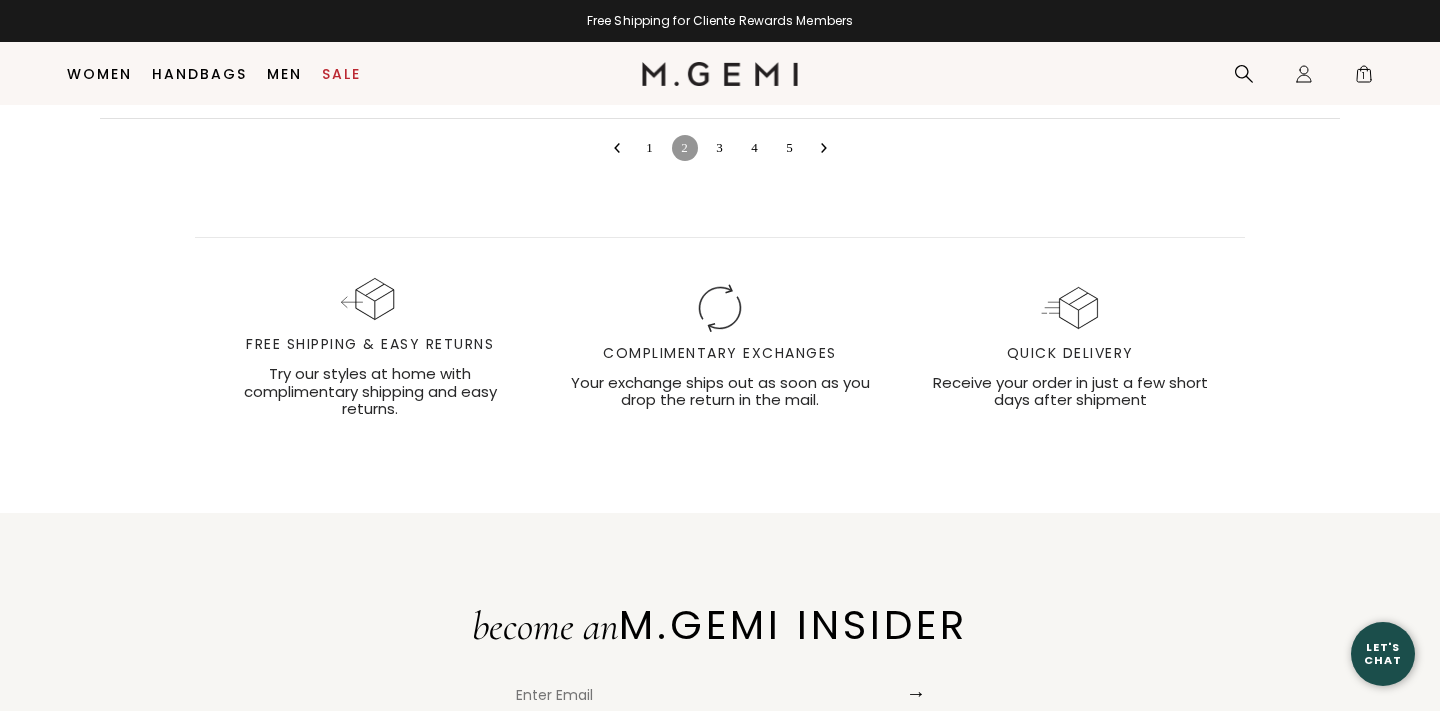 scroll, scrollTop: 8192, scrollLeft: 0, axis: vertical 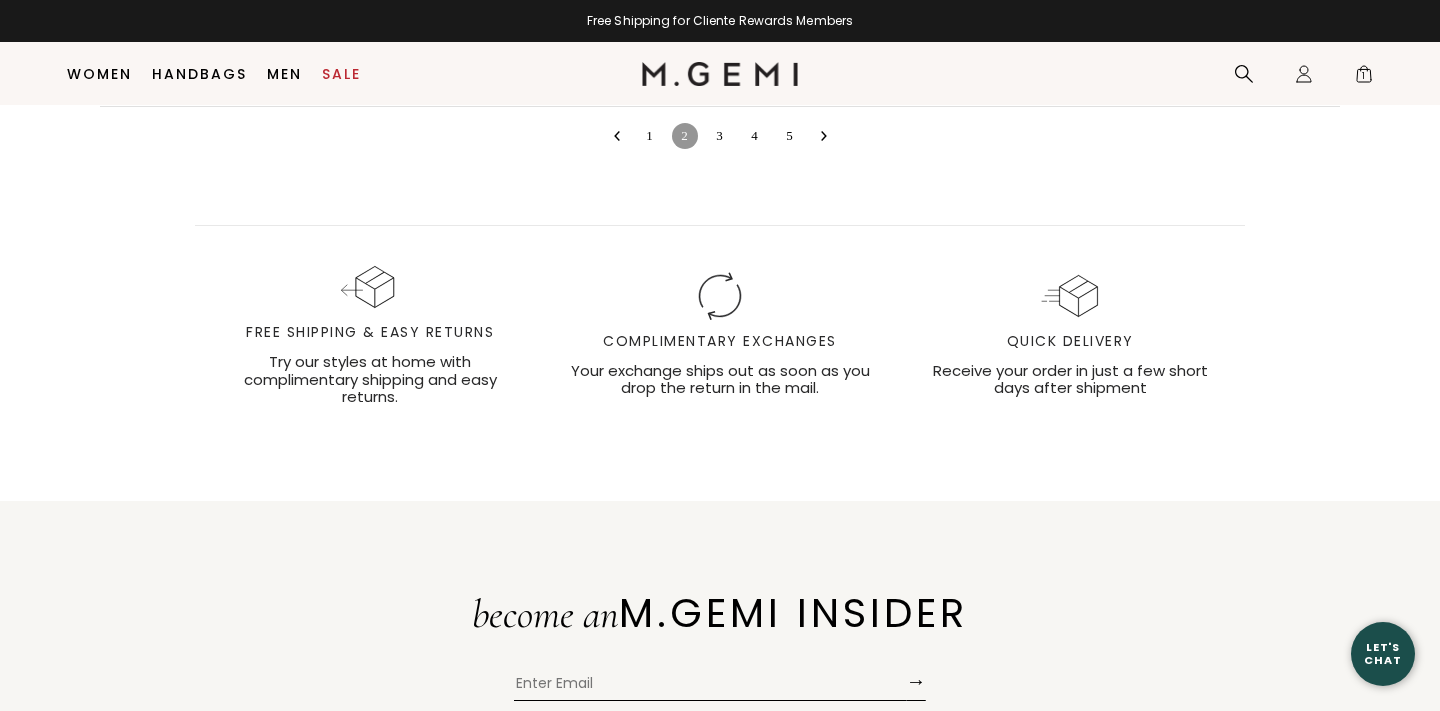 click on "3" at bounding box center (720, 136) 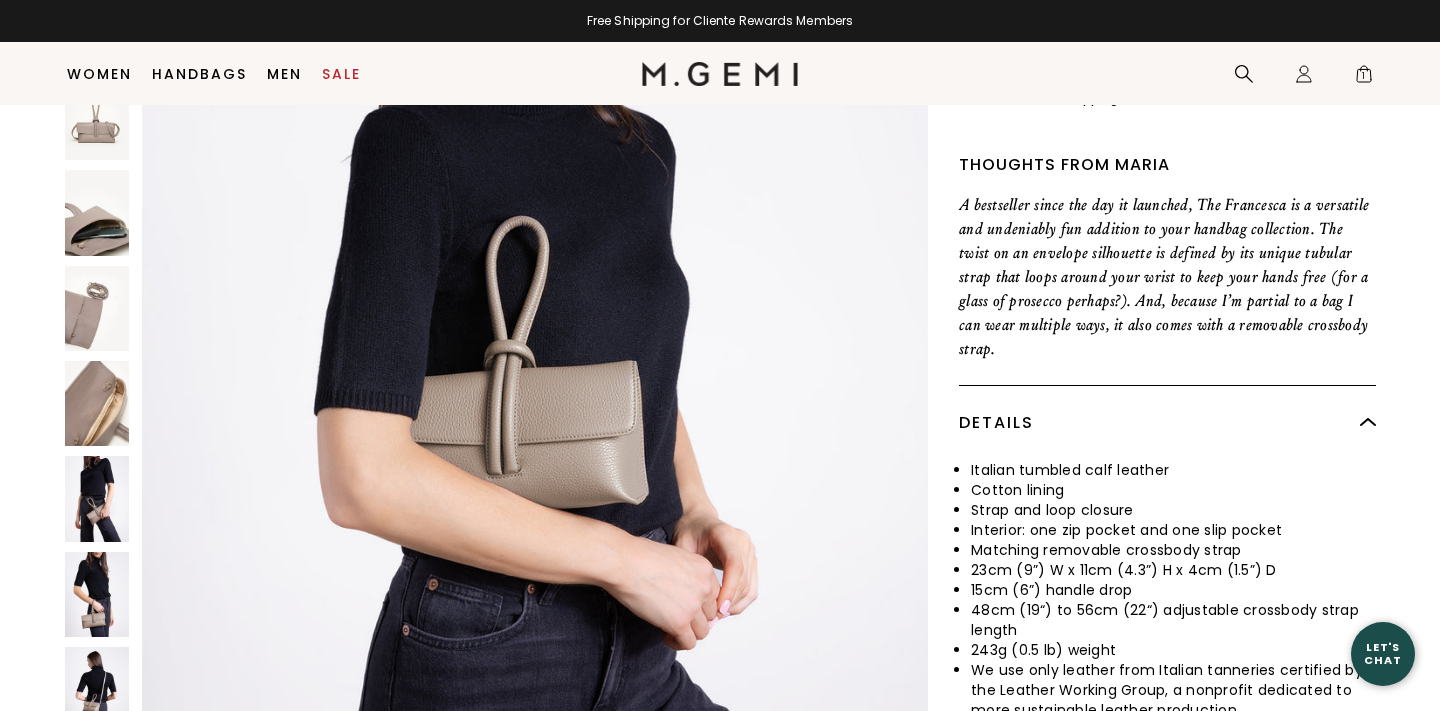 scroll, scrollTop: 475, scrollLeft: 0, axis: vertical 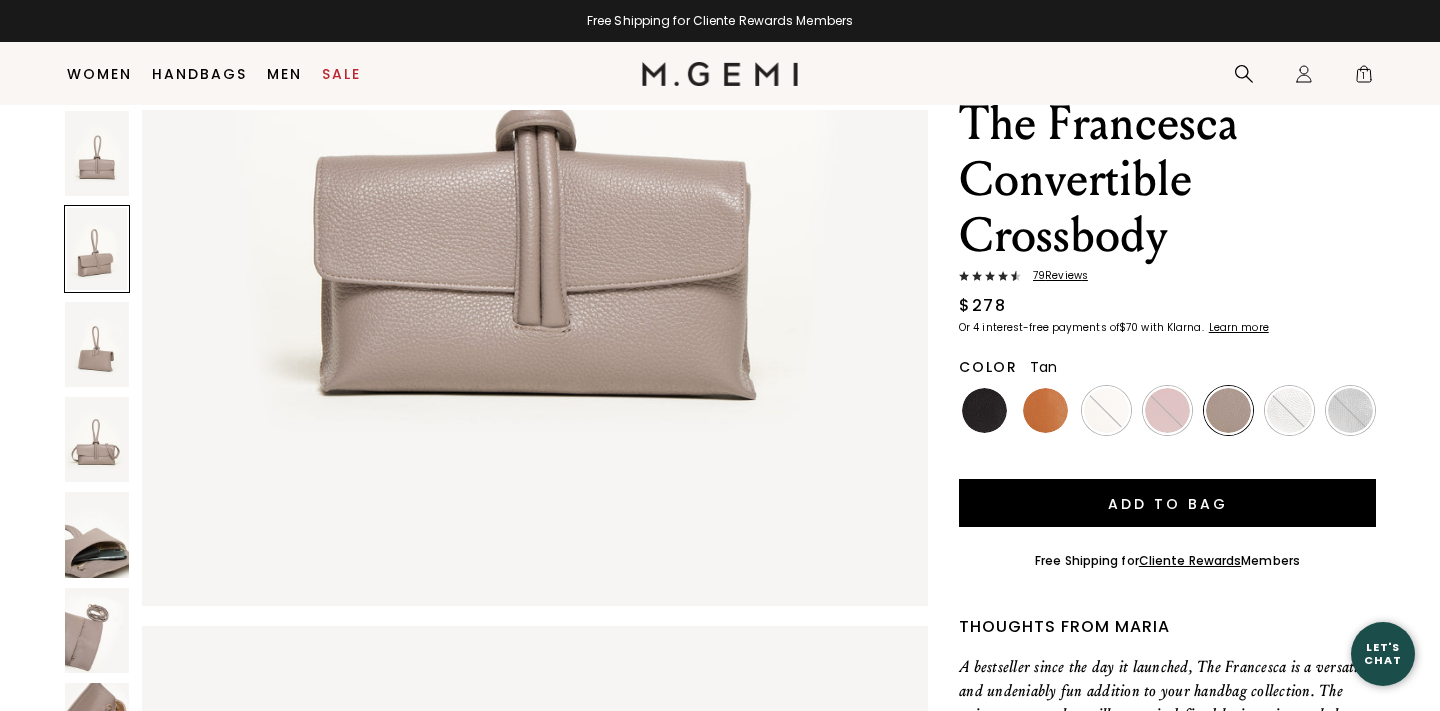 click at bounding box center [1045, 410] 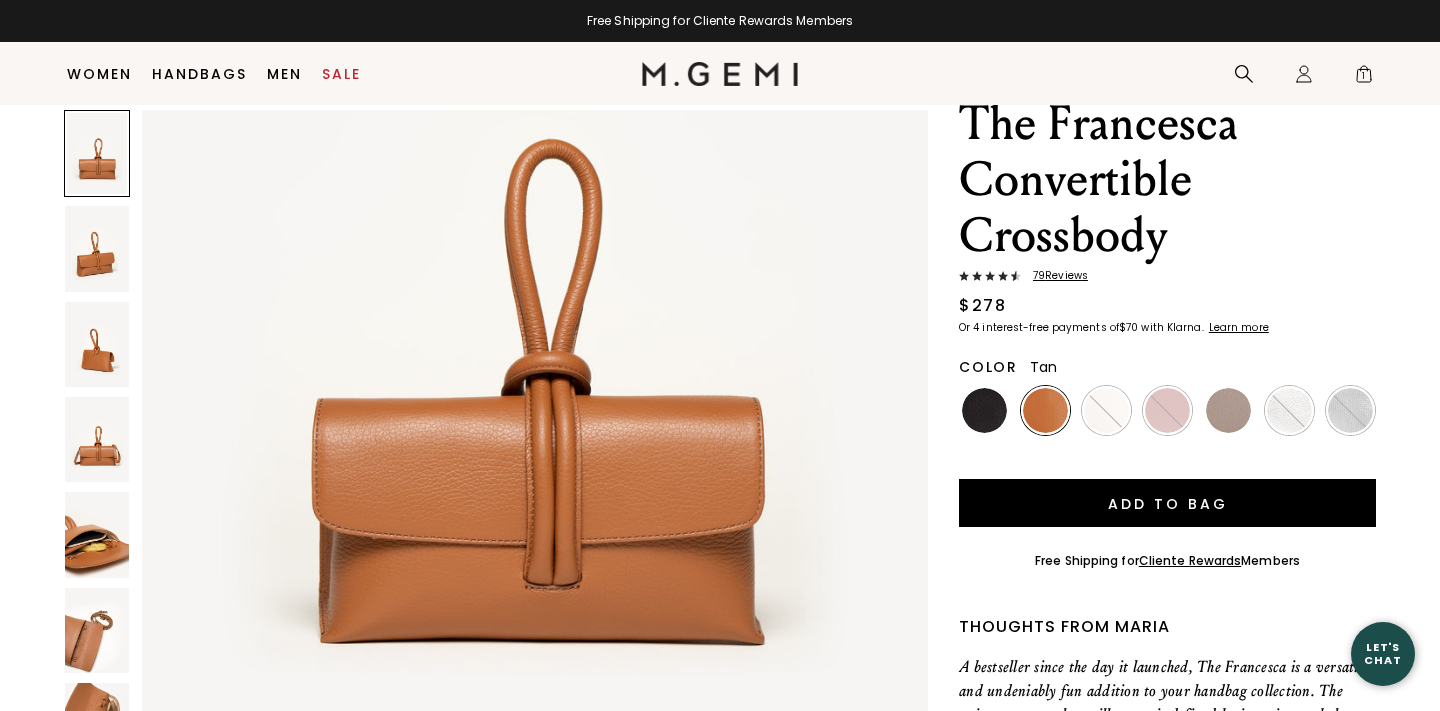 scroll, scrollTop: 309, scrollLeft: 0, axis: vertical 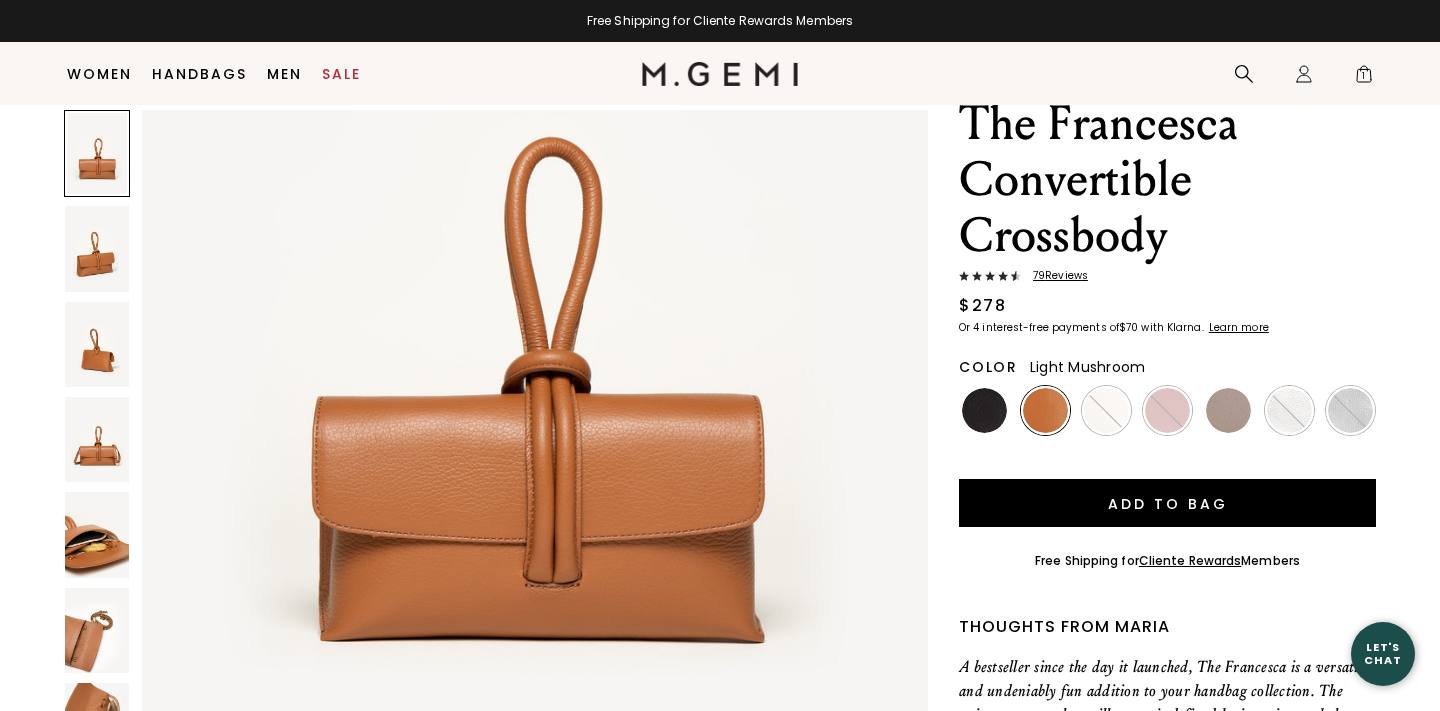 click at bounding box center [1228, 410] 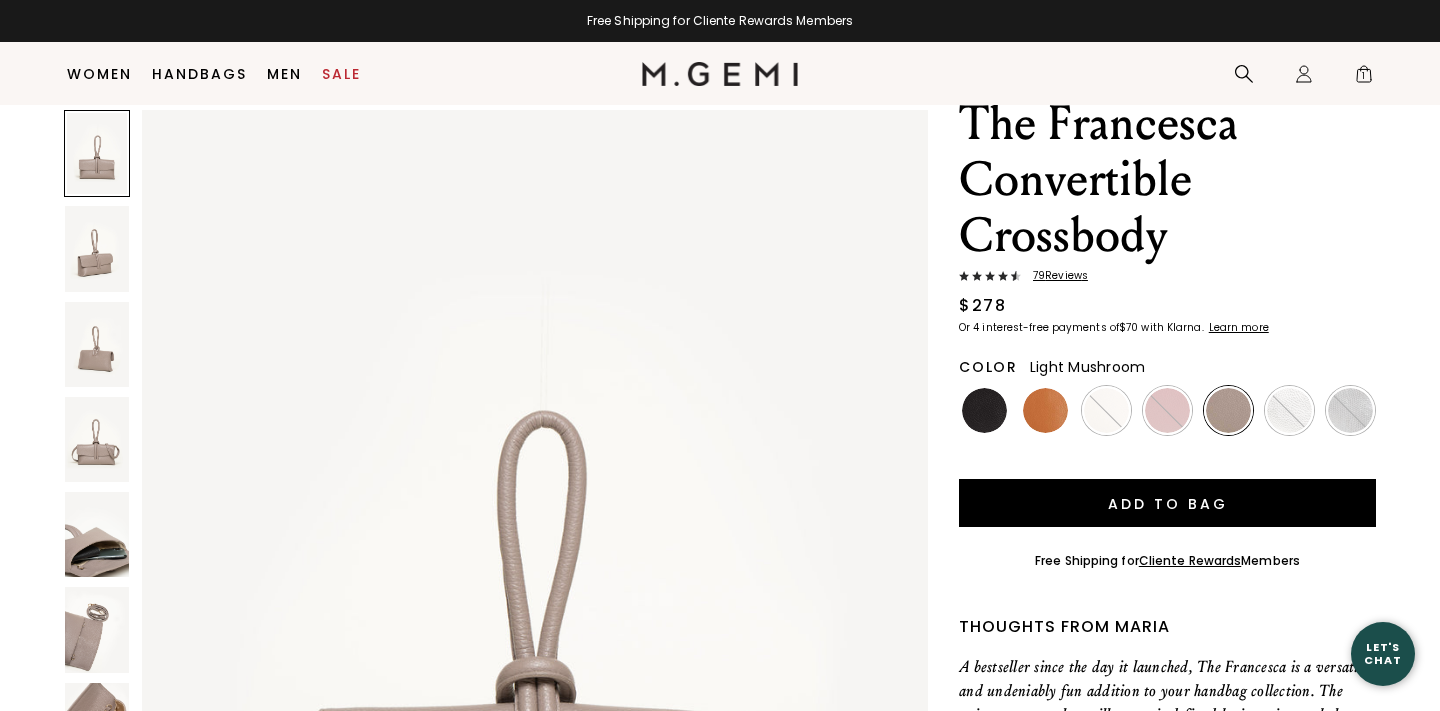 scroll, scrollTop: 0, scrollLeft: 0, axis: both 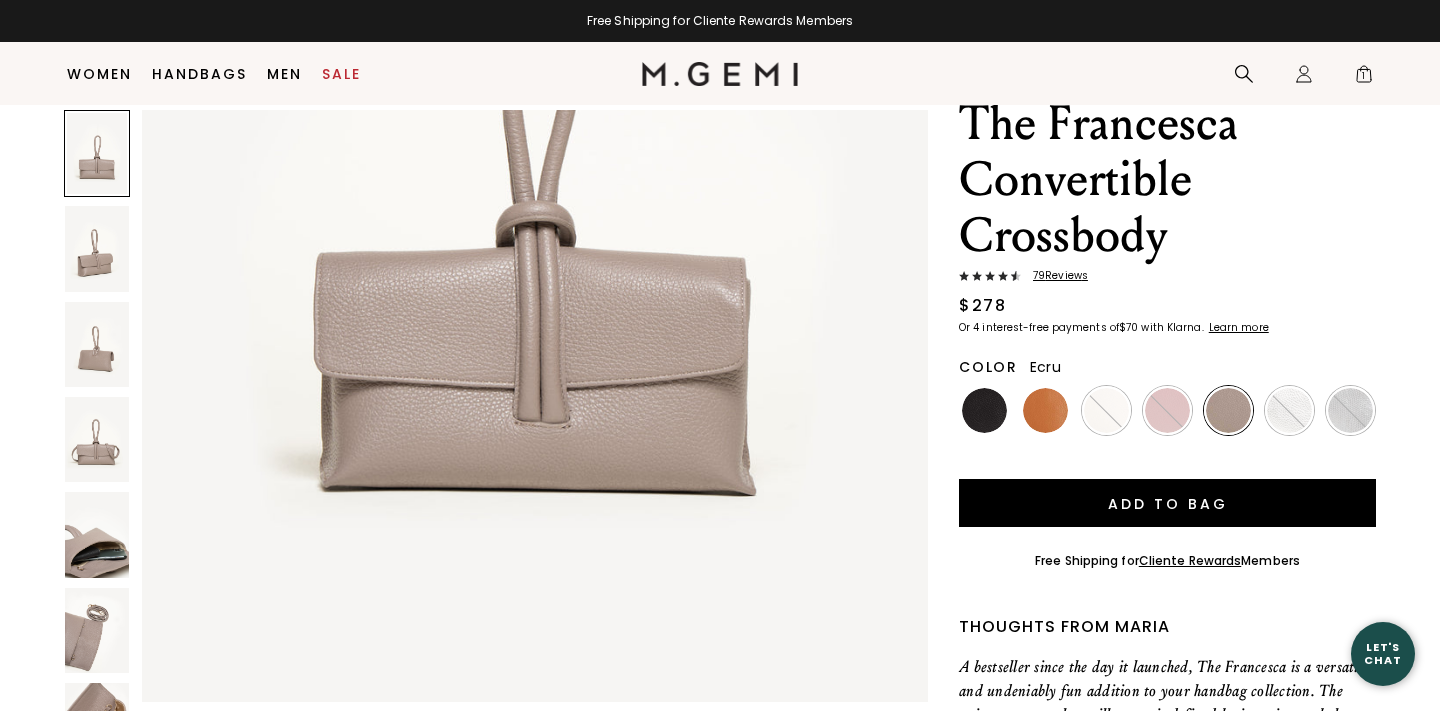 click at bounding box center (1106, 410) 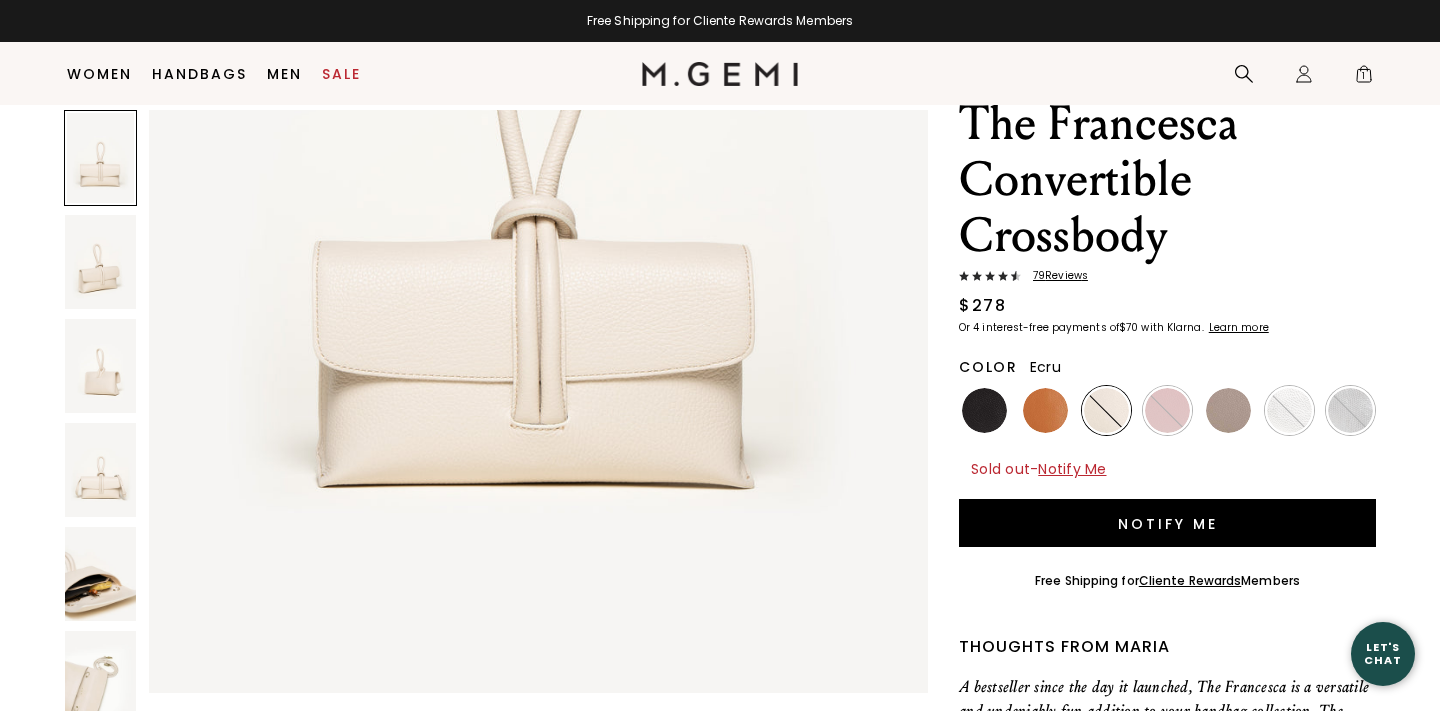 scroll, scrollTop: 465, scrollLeft: 0, axis: vertical 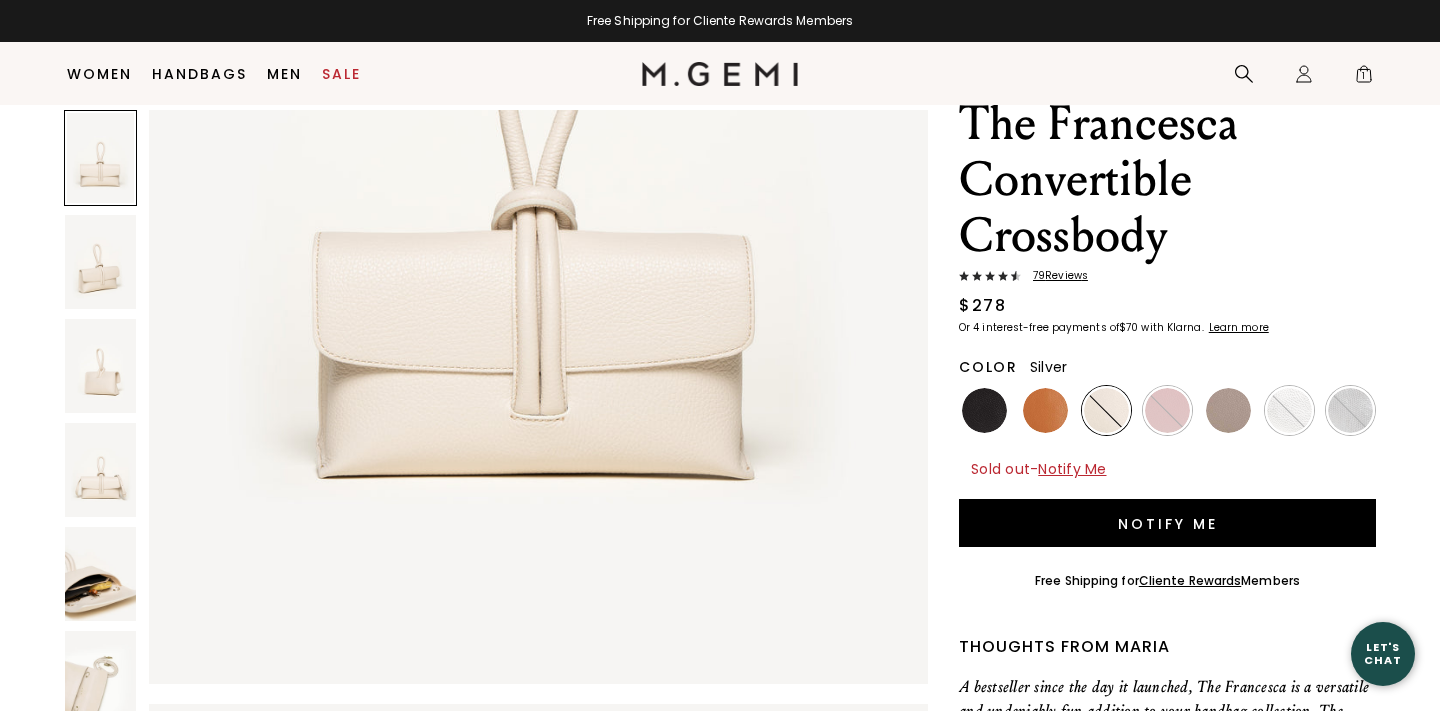 click at bounding box center [1289, 410] 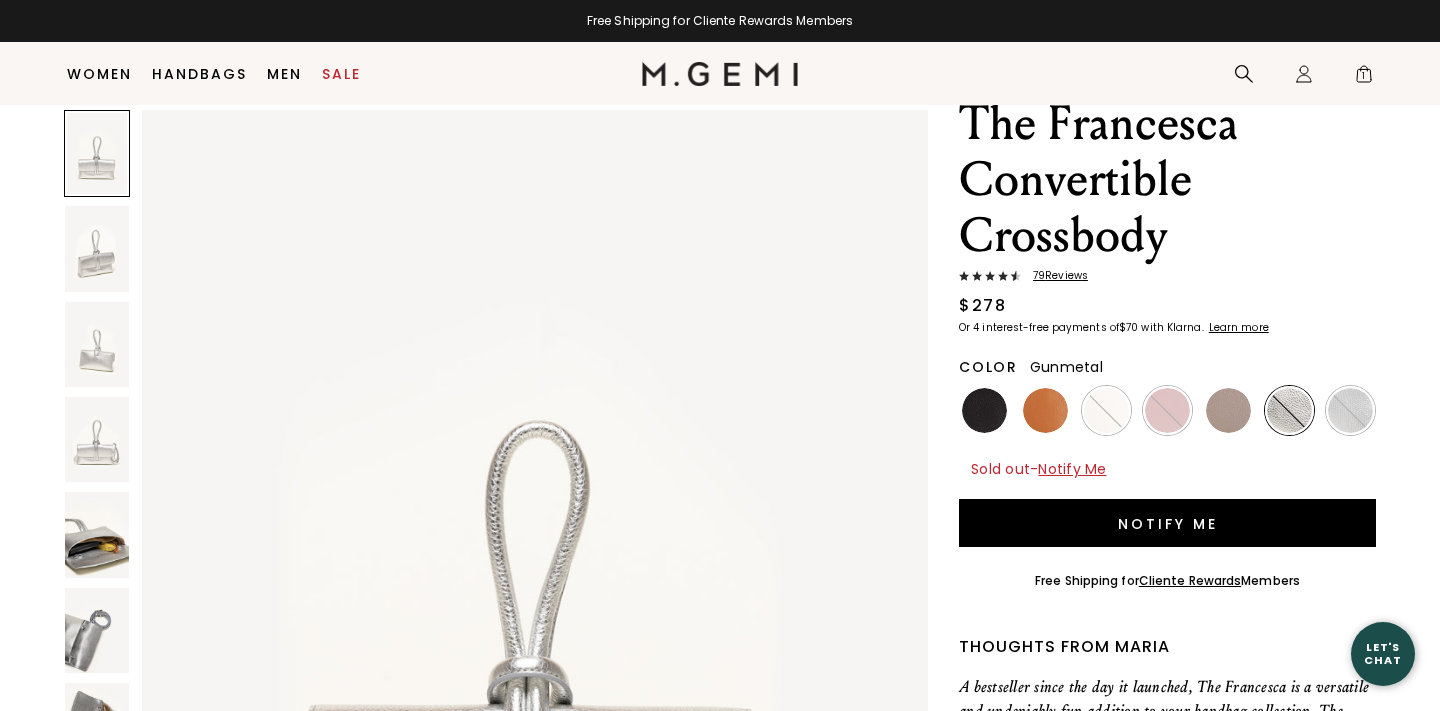 click at bounding box center (1350, 410) 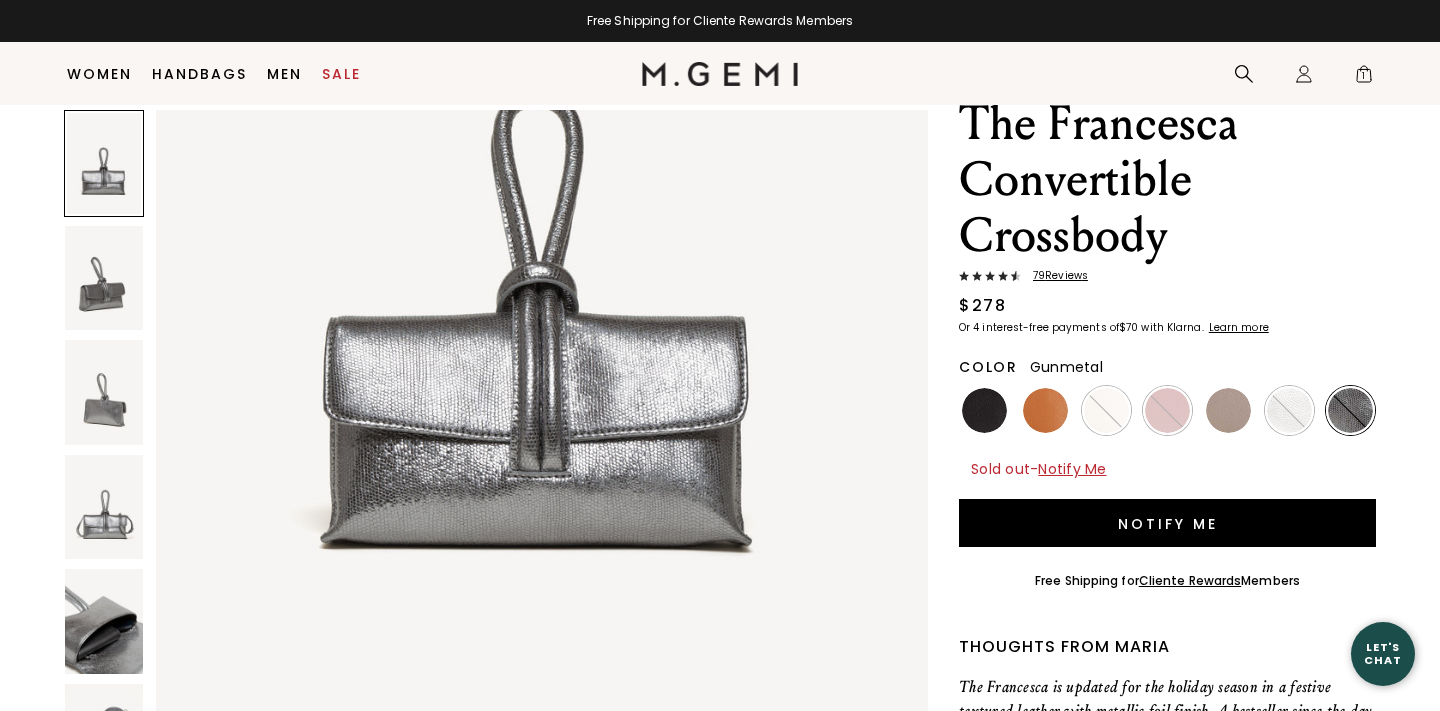 scroll, scrollTop: 380, scrollLeft: 0, axis: vertical 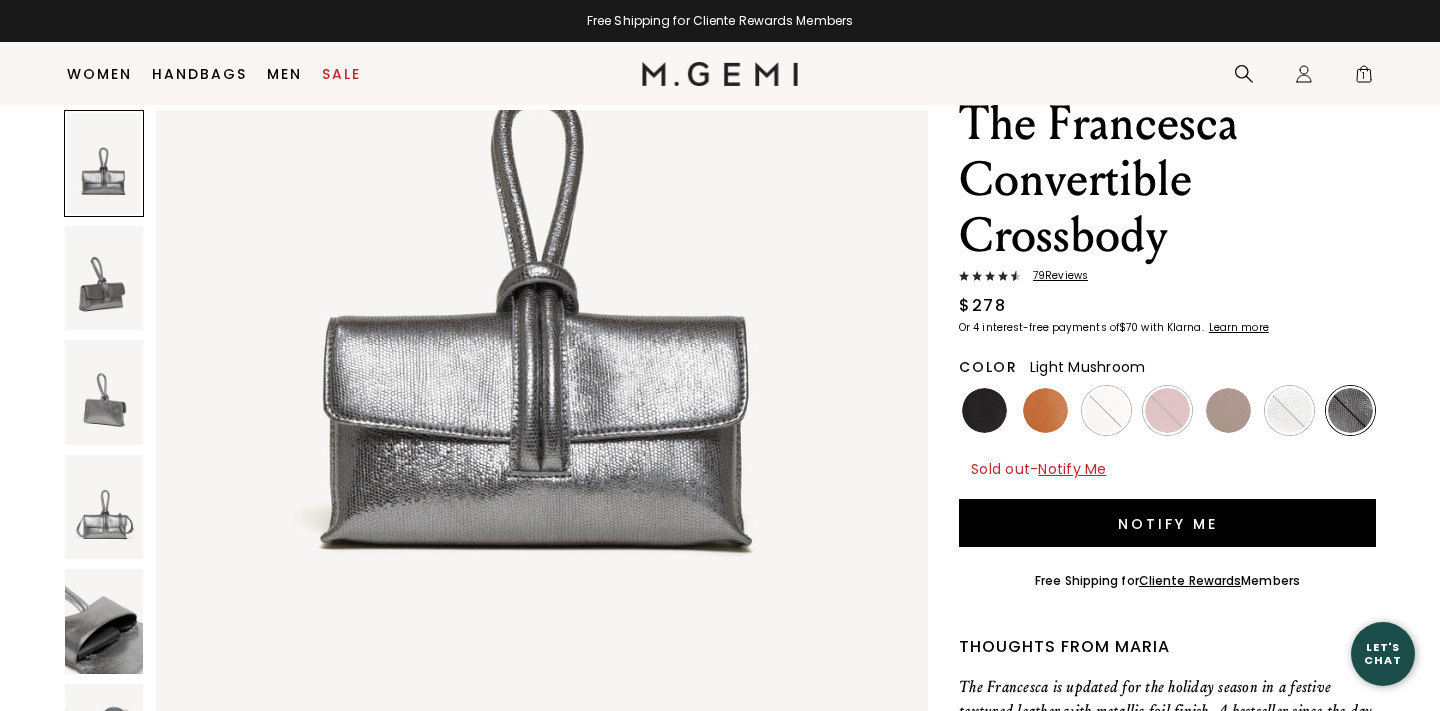 click at bounding box center (1228, 410) 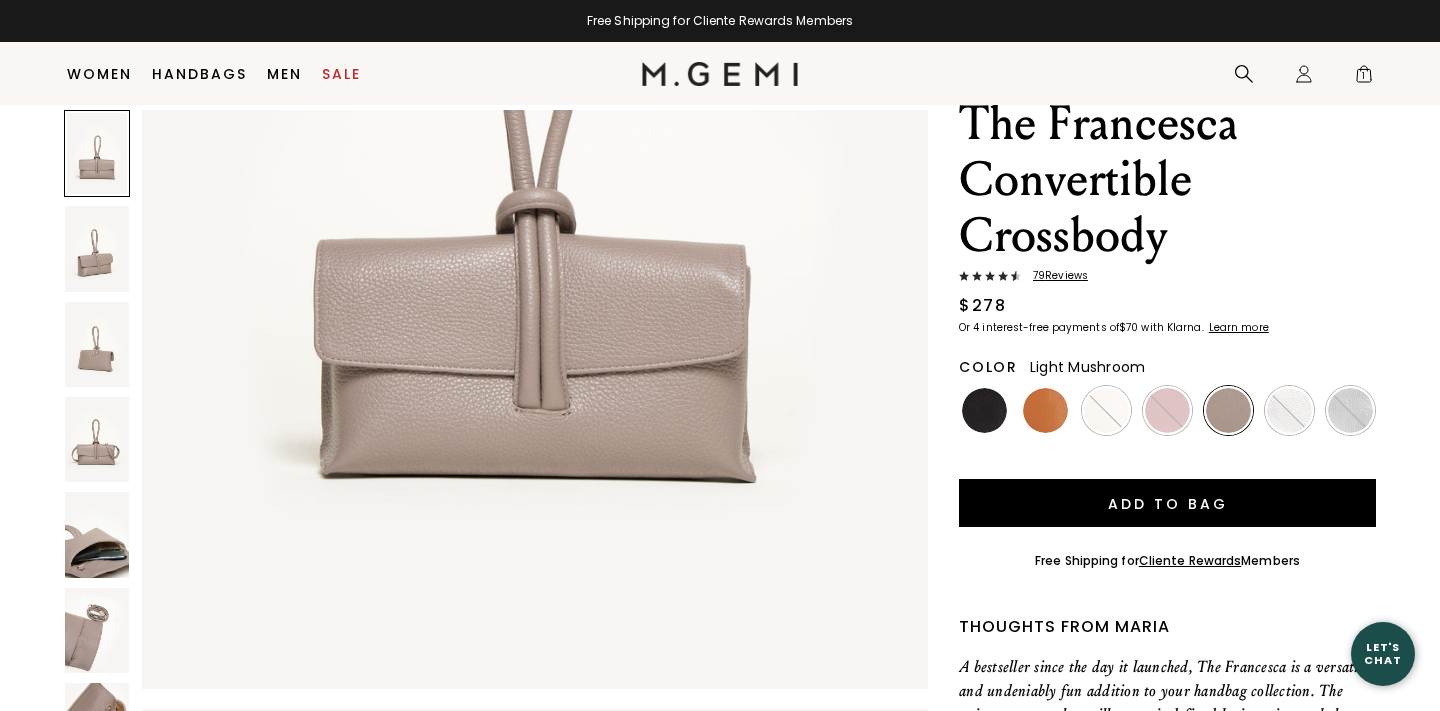 scroll, scrollTop: 477, scrollLeft: 0, axis: vertical 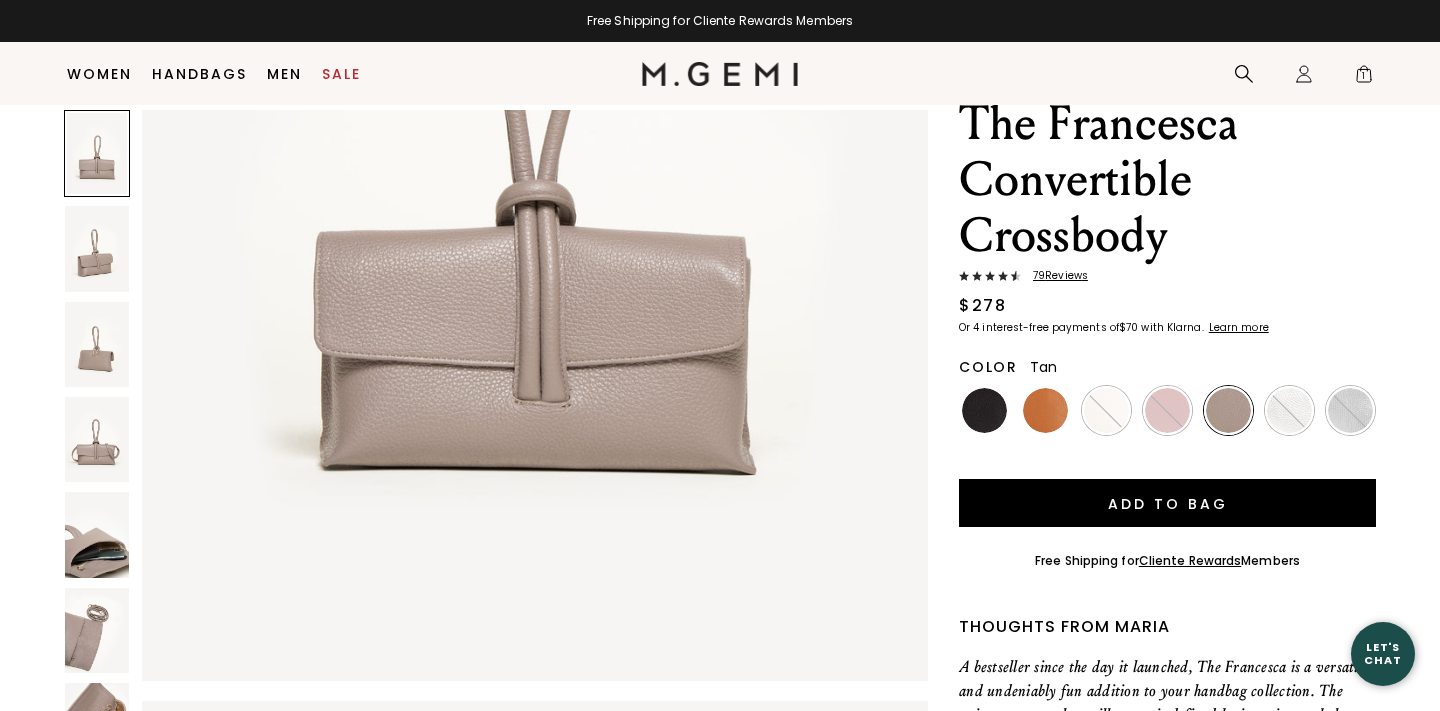 click at bounding box center [1045, 410] 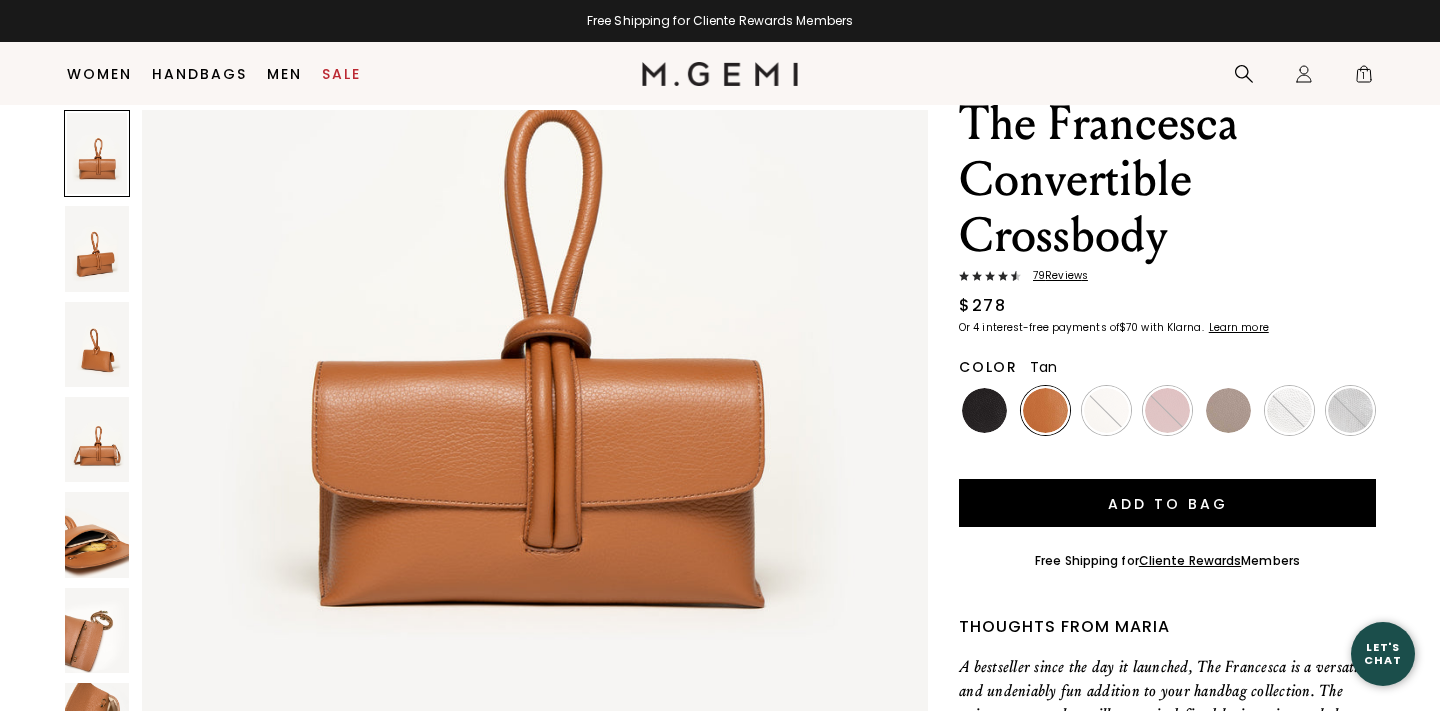 scroll, scrollTop: 345, scrollLeft: 0, axis: vertical 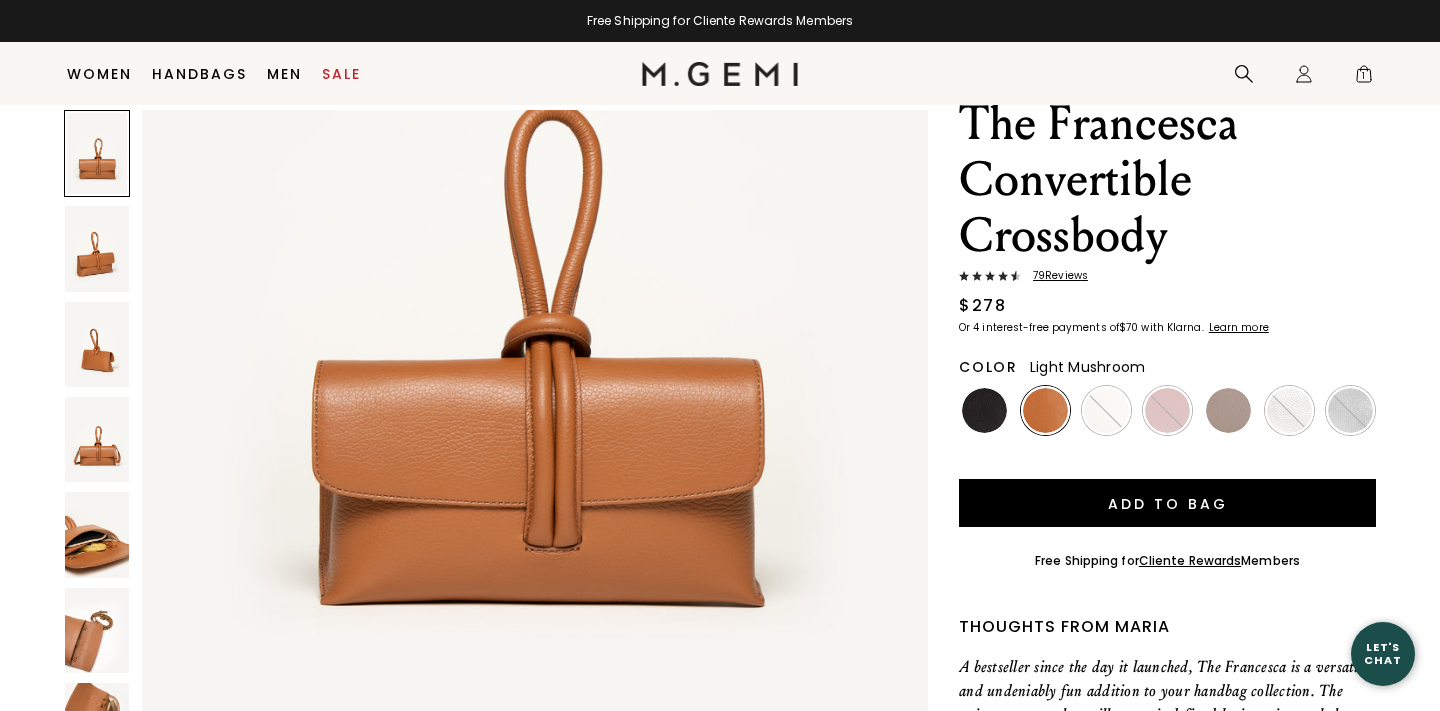 click at bounding box center (1228, 410) 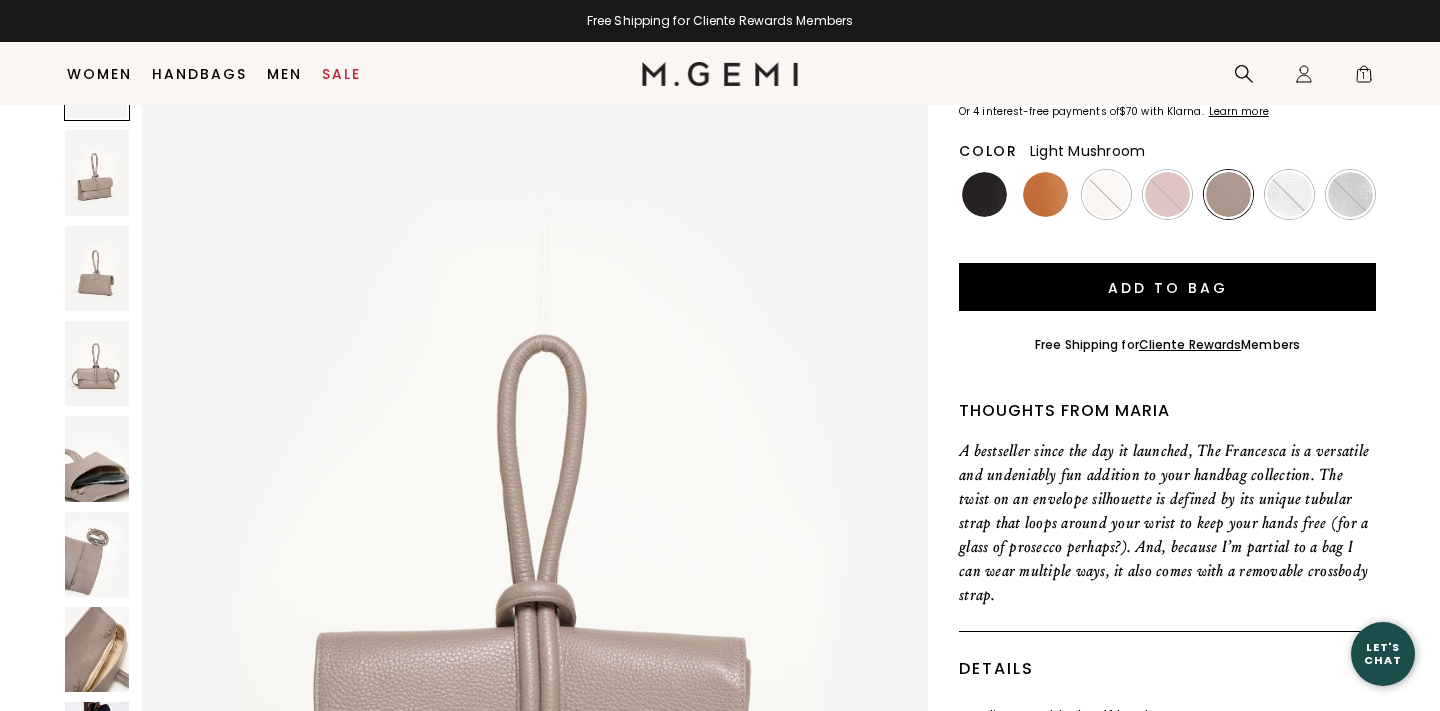 scroll, scrollTop: 312, scrollLeft: 0, axis: vertical 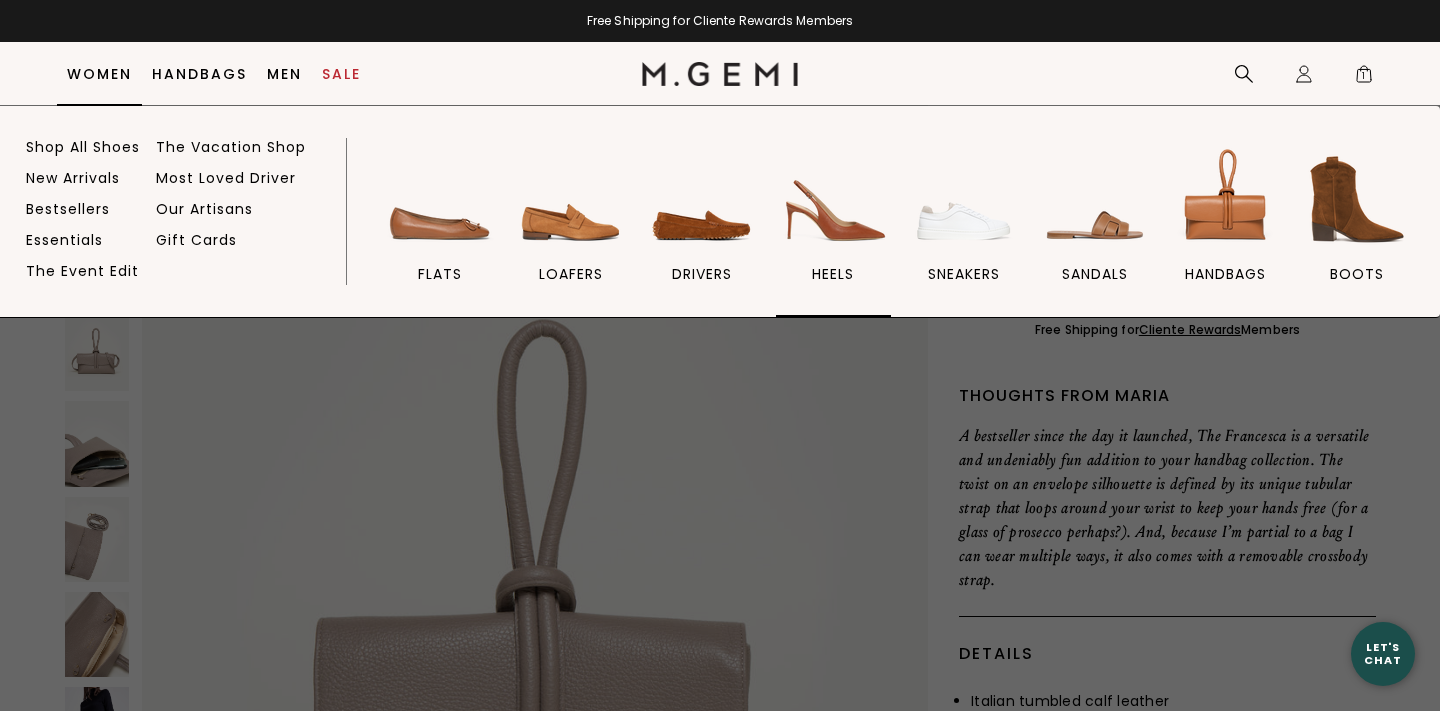 click at bounding box center [833, 199] 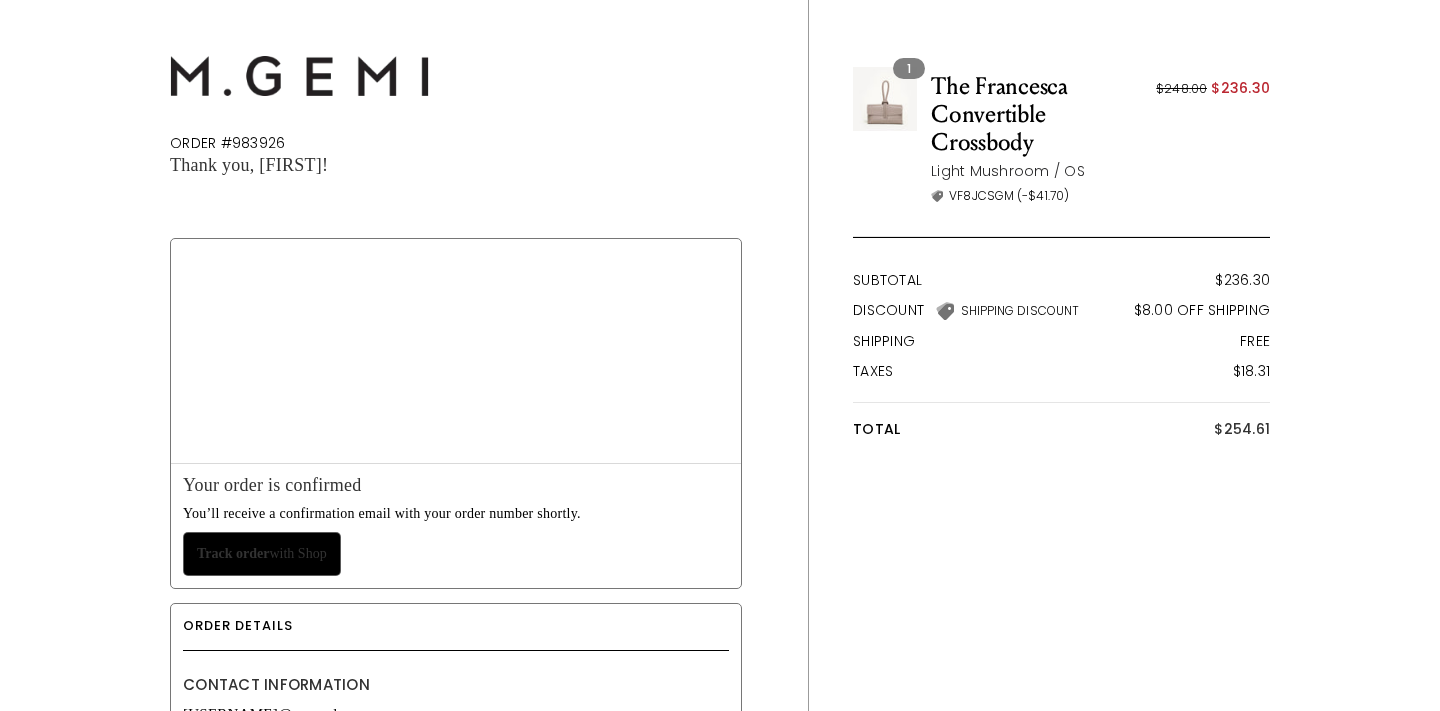 scroll, scrollTop: 0, scrollLeft: 0, axis: both 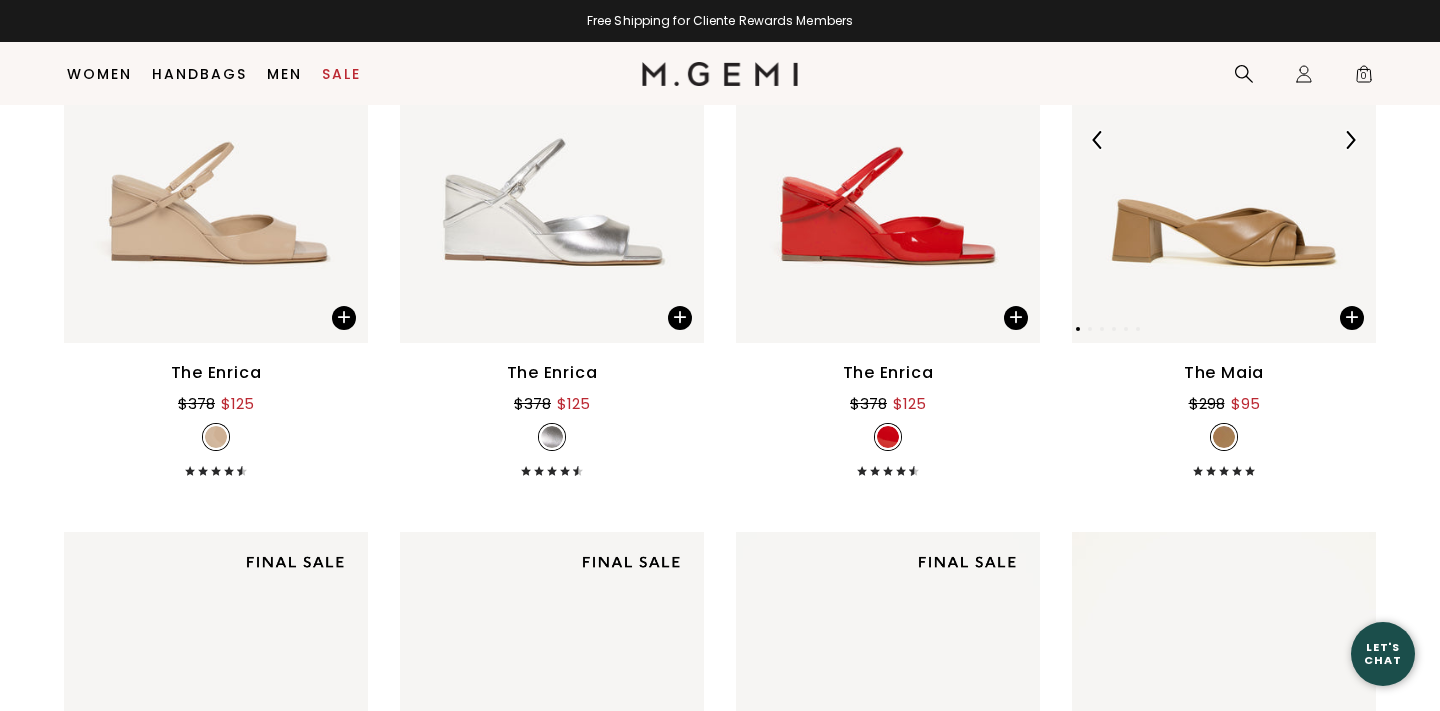 click at bounding box center (1224, 139) 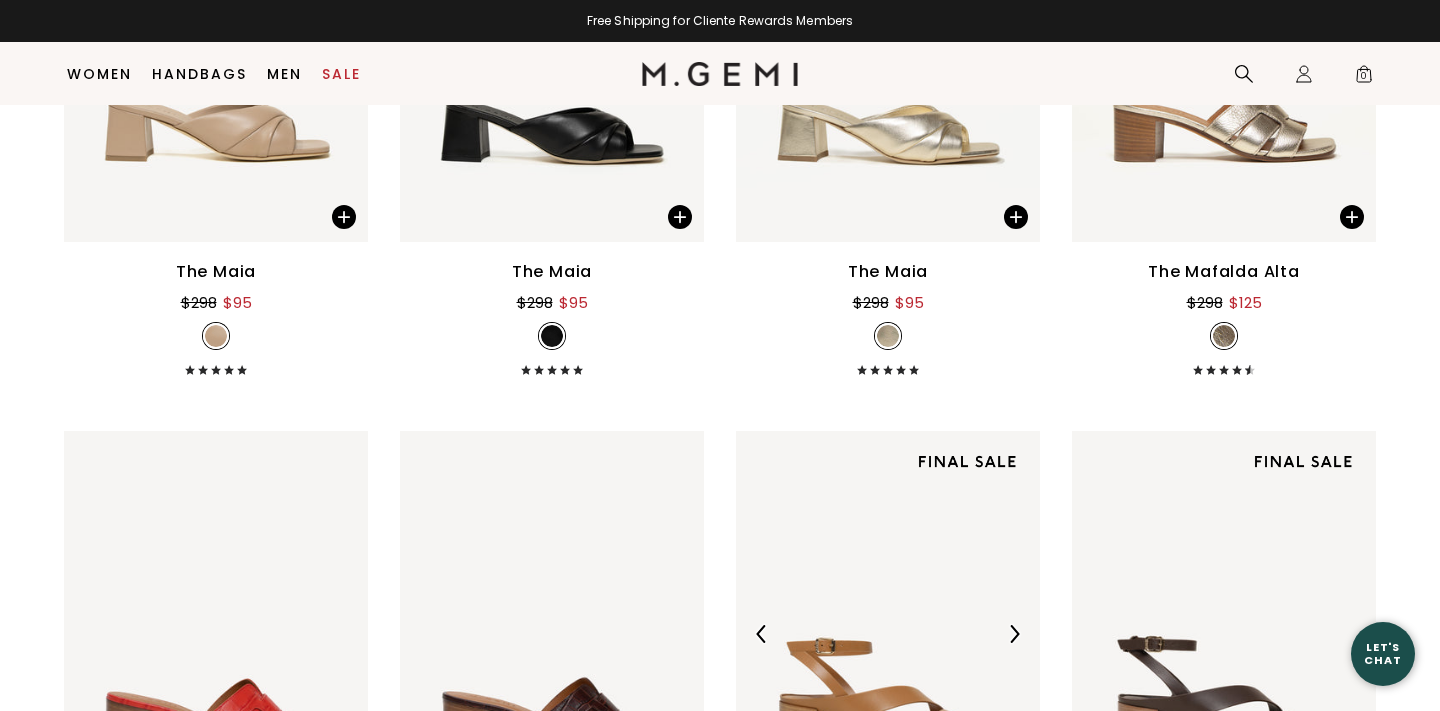 scroll, scrollTop: 7032, scrollLeft: 0, axis: vertical 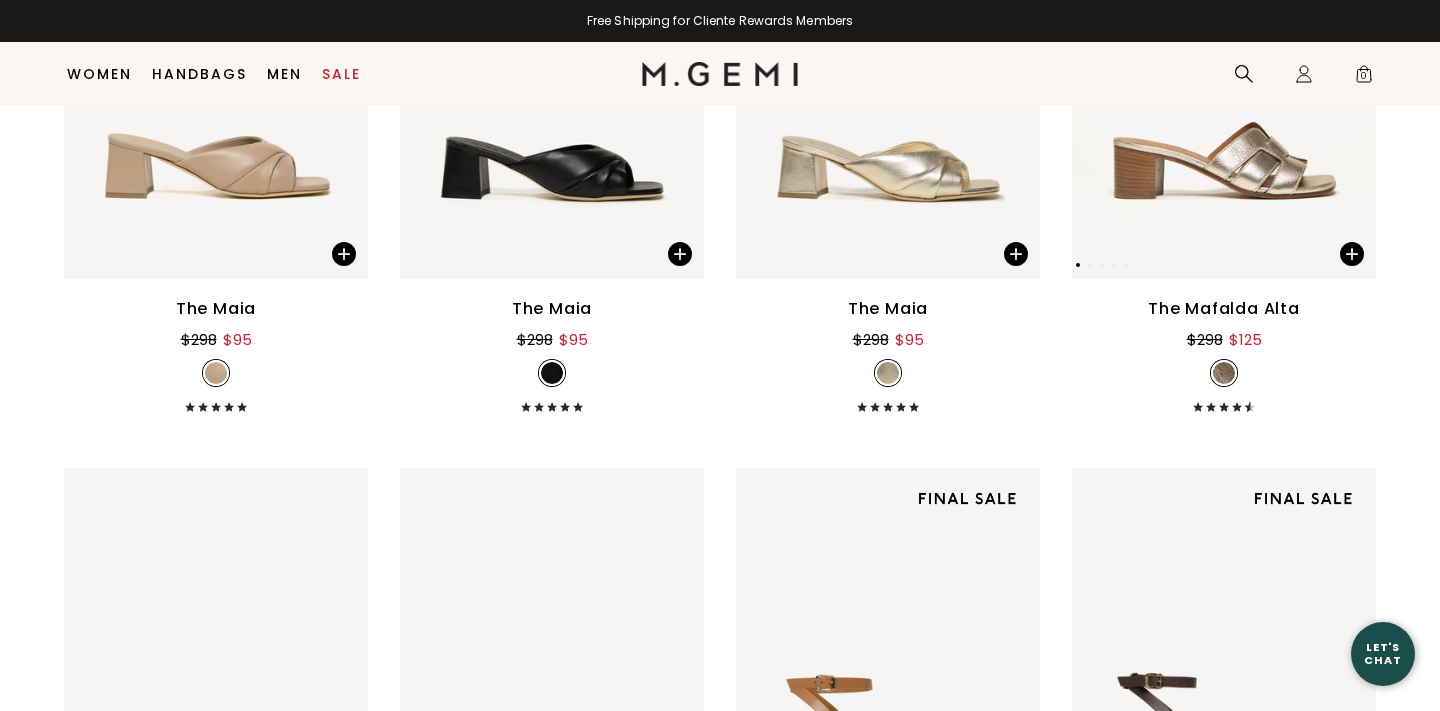 click at bounding box center [1224, 76] 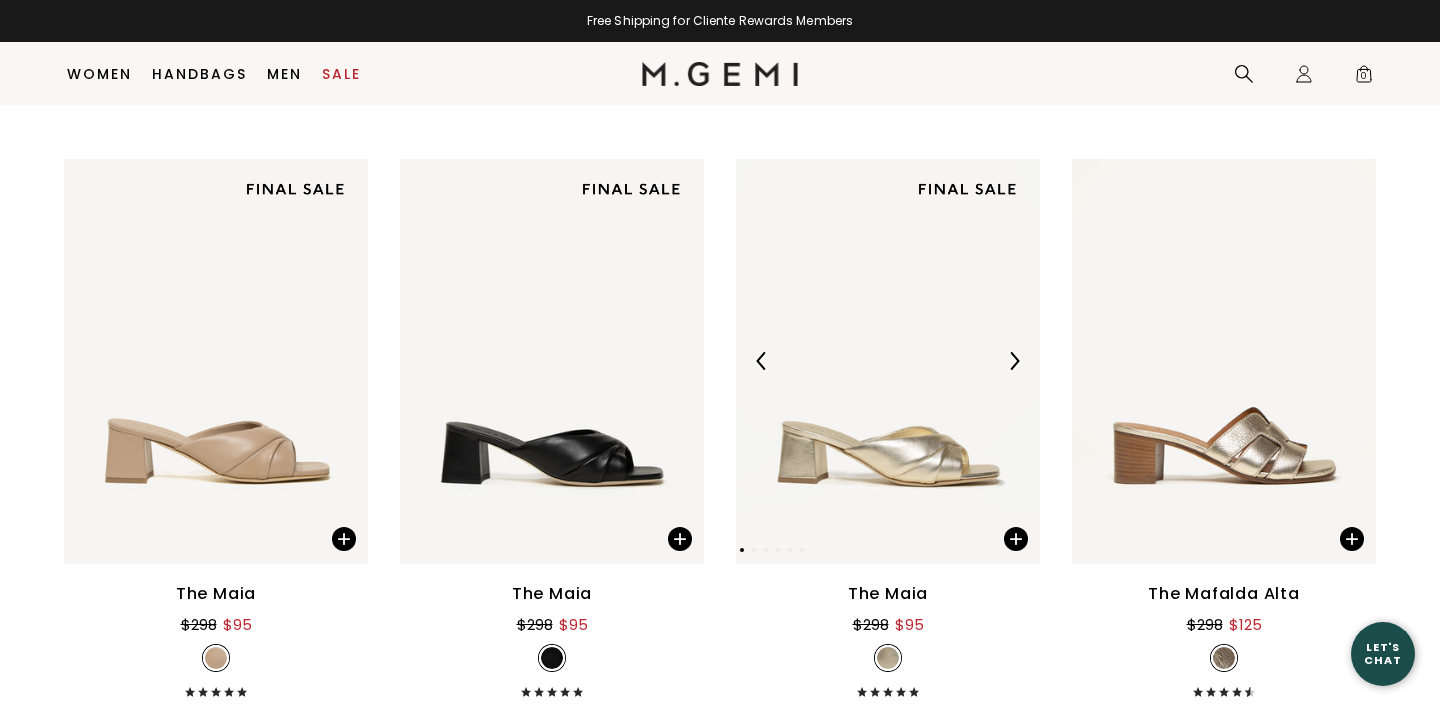 scroll, scrollTop: 6750, scrollLeft: 0, axis: vertical 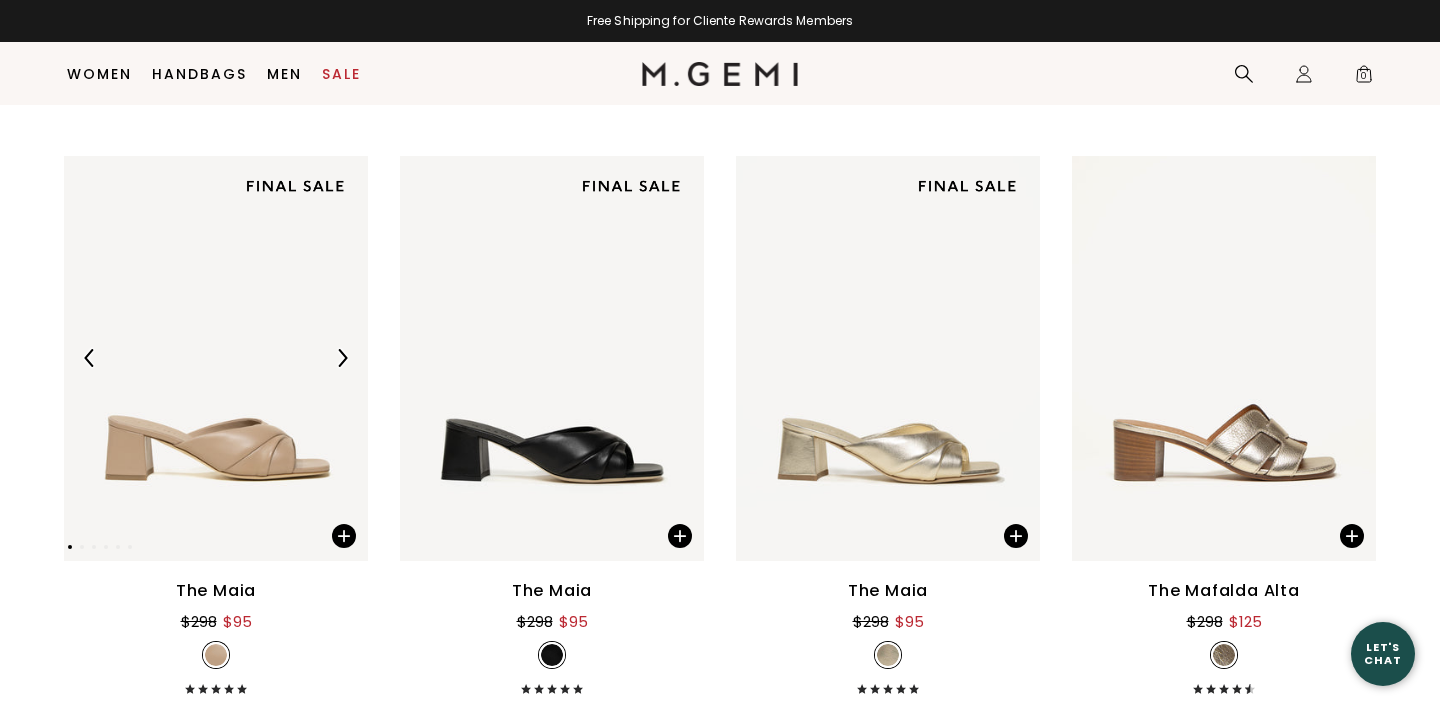 click at bounding box center (216, 358) 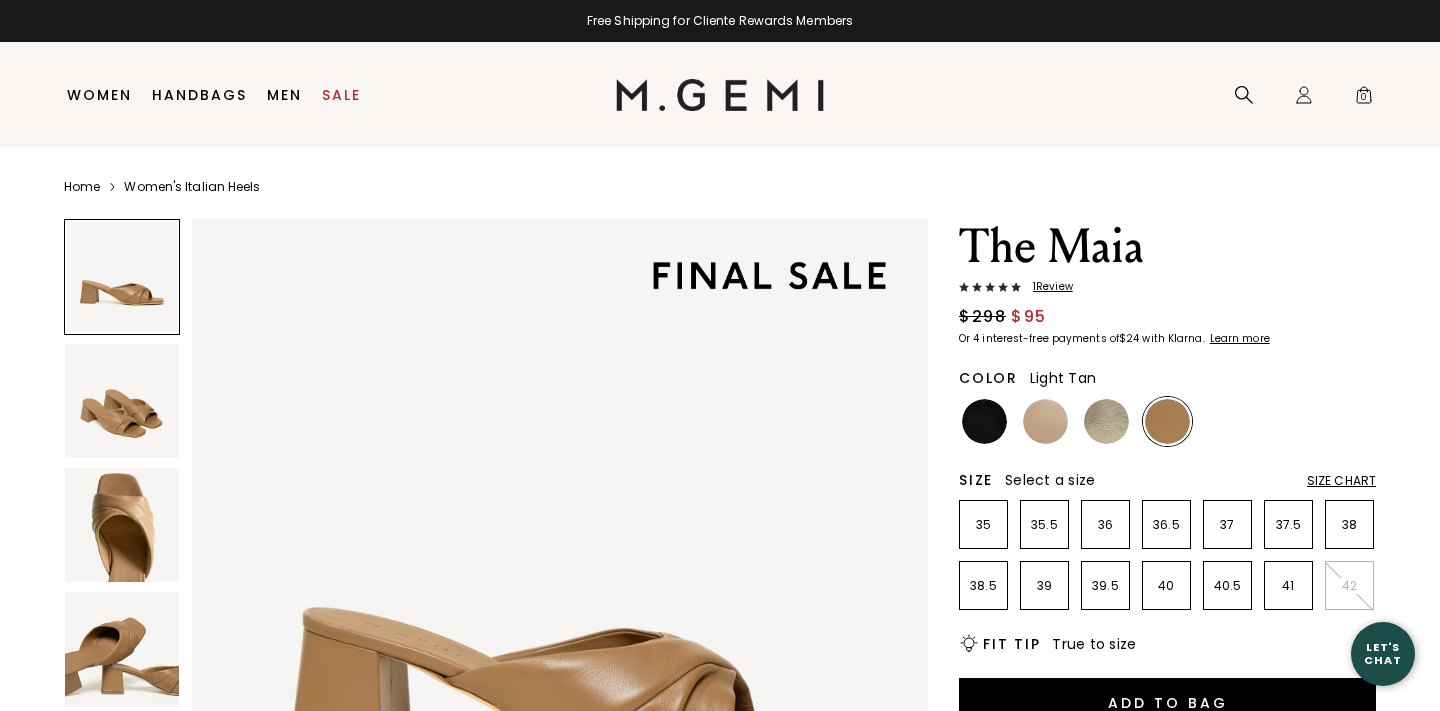 scroll, scrollTop: 50, scrollLeft: 0, axis: vertical 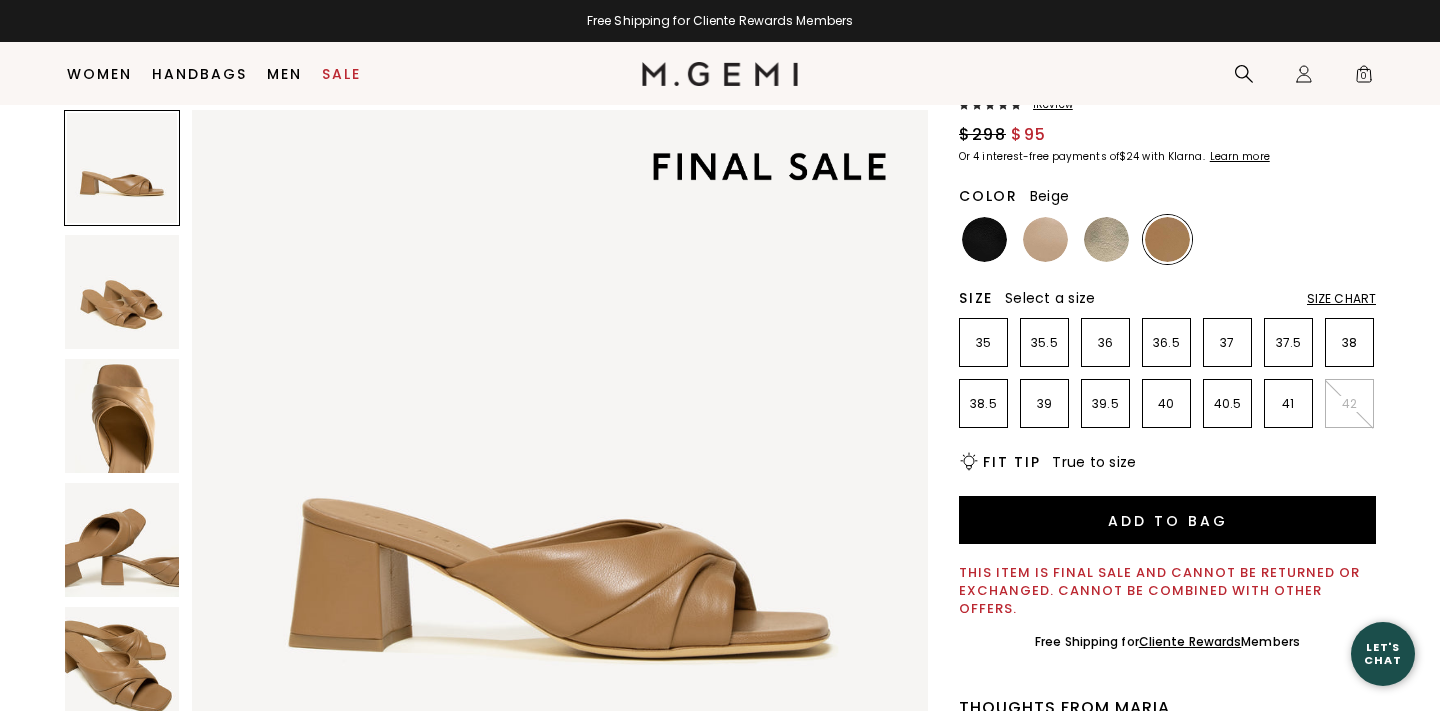 click at bounding box center [1045, 239] 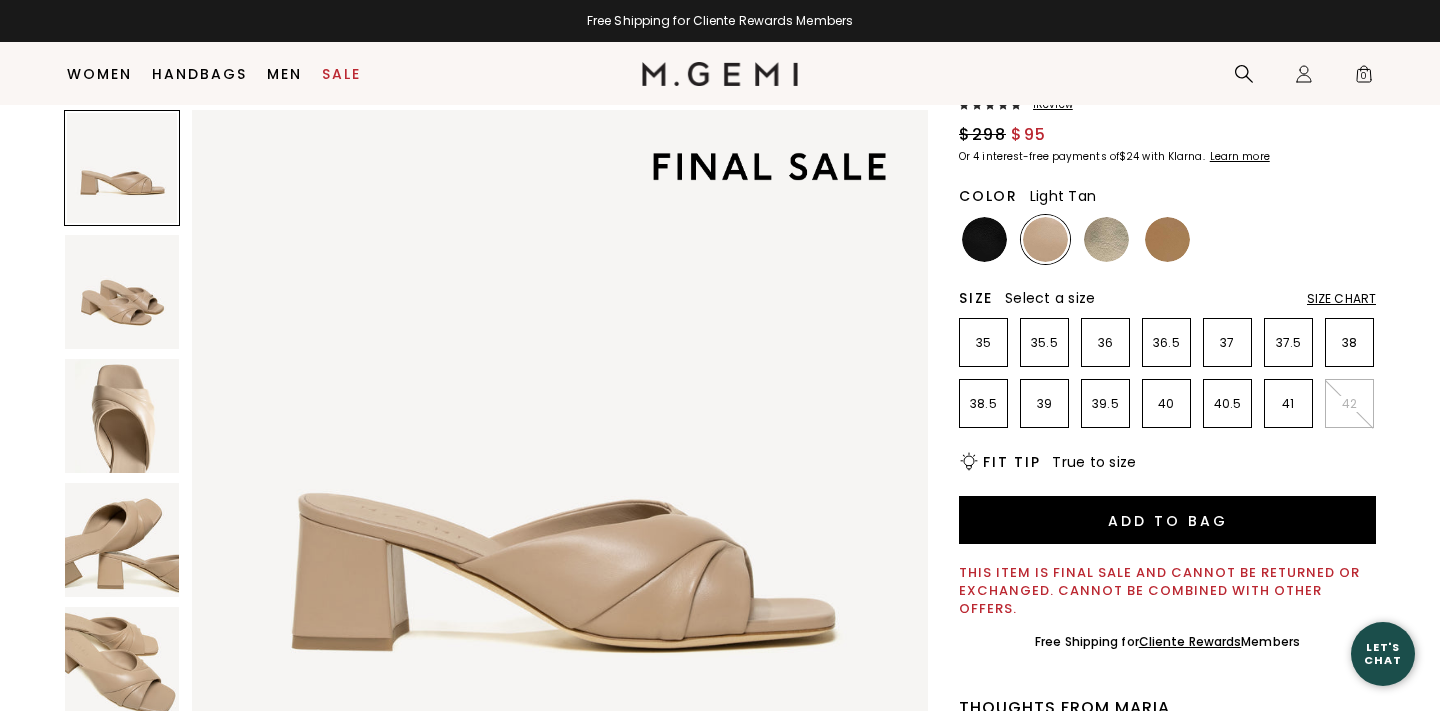 click at bounding box center (1167, 239) 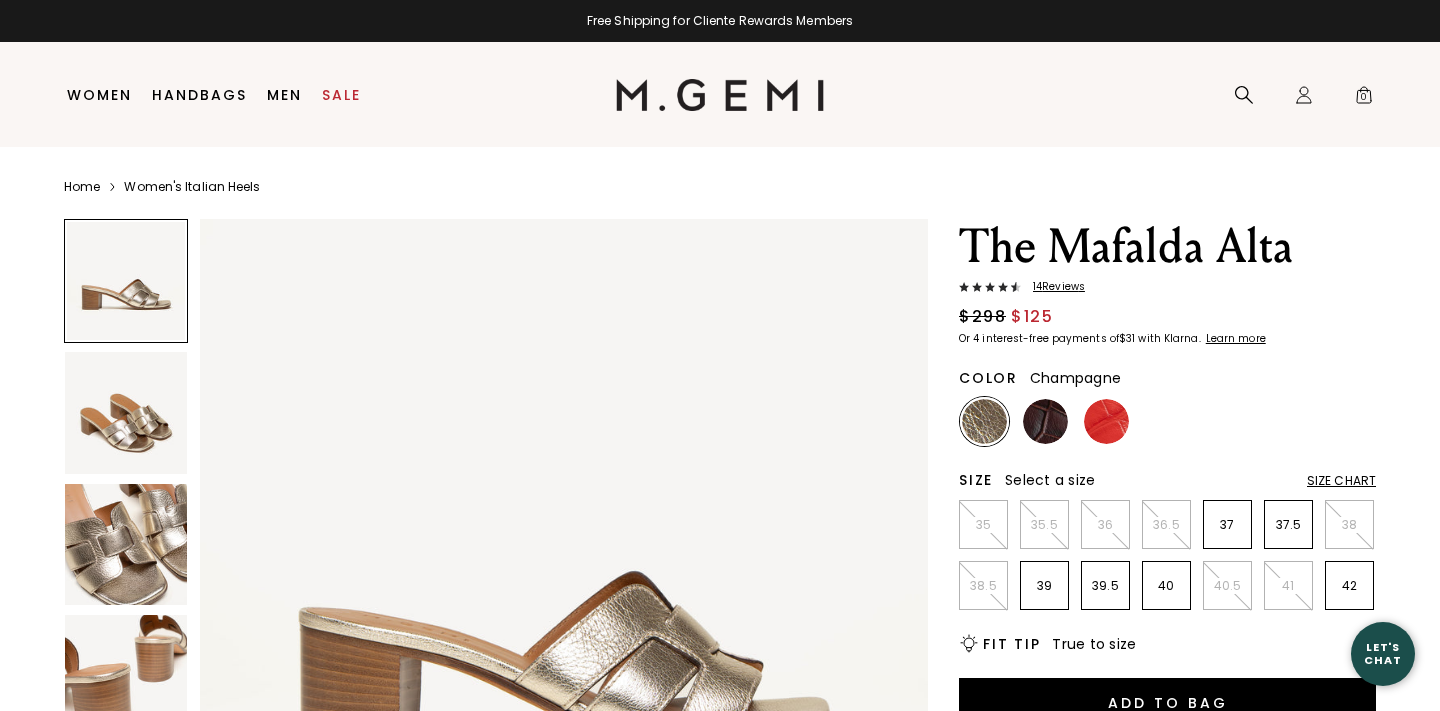 scroll, scrollTop: 83, scrollLeft: 0, axis: vertical 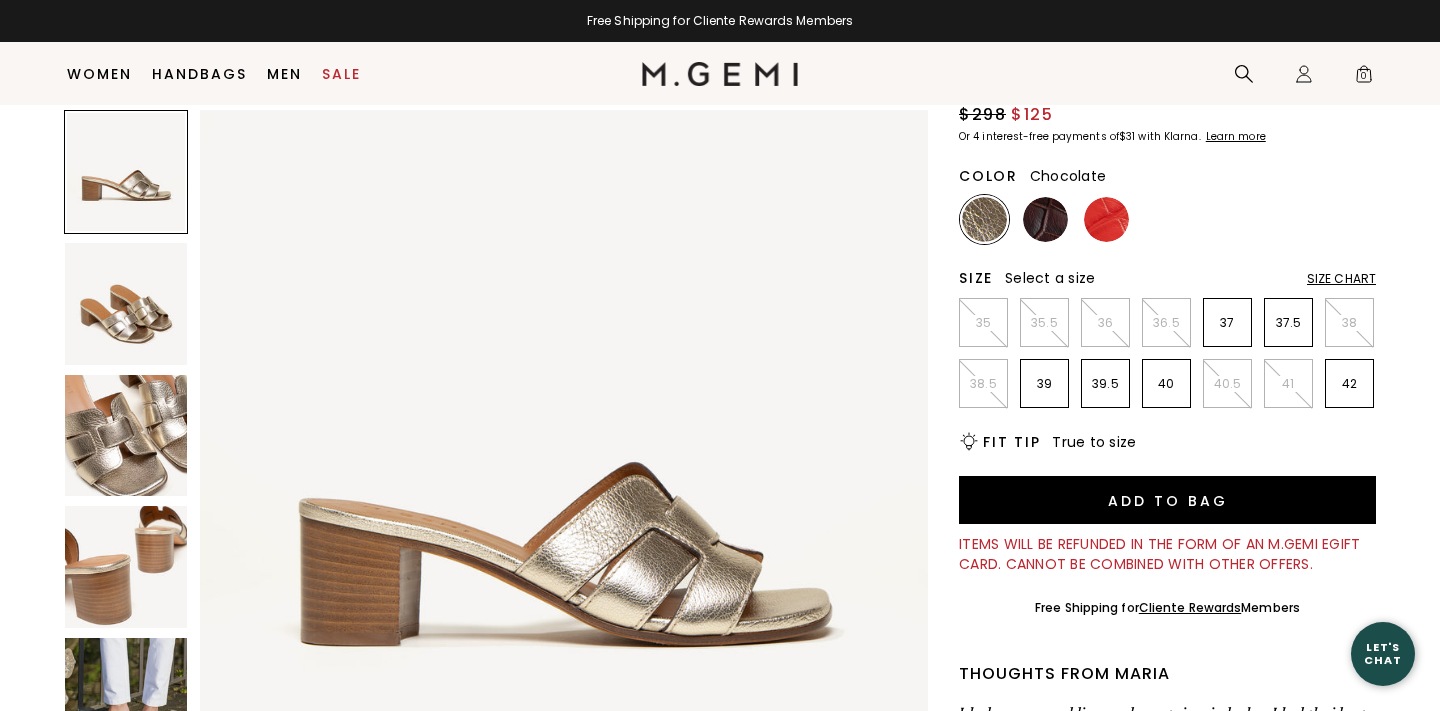 click at bounding box center [1045, 219] 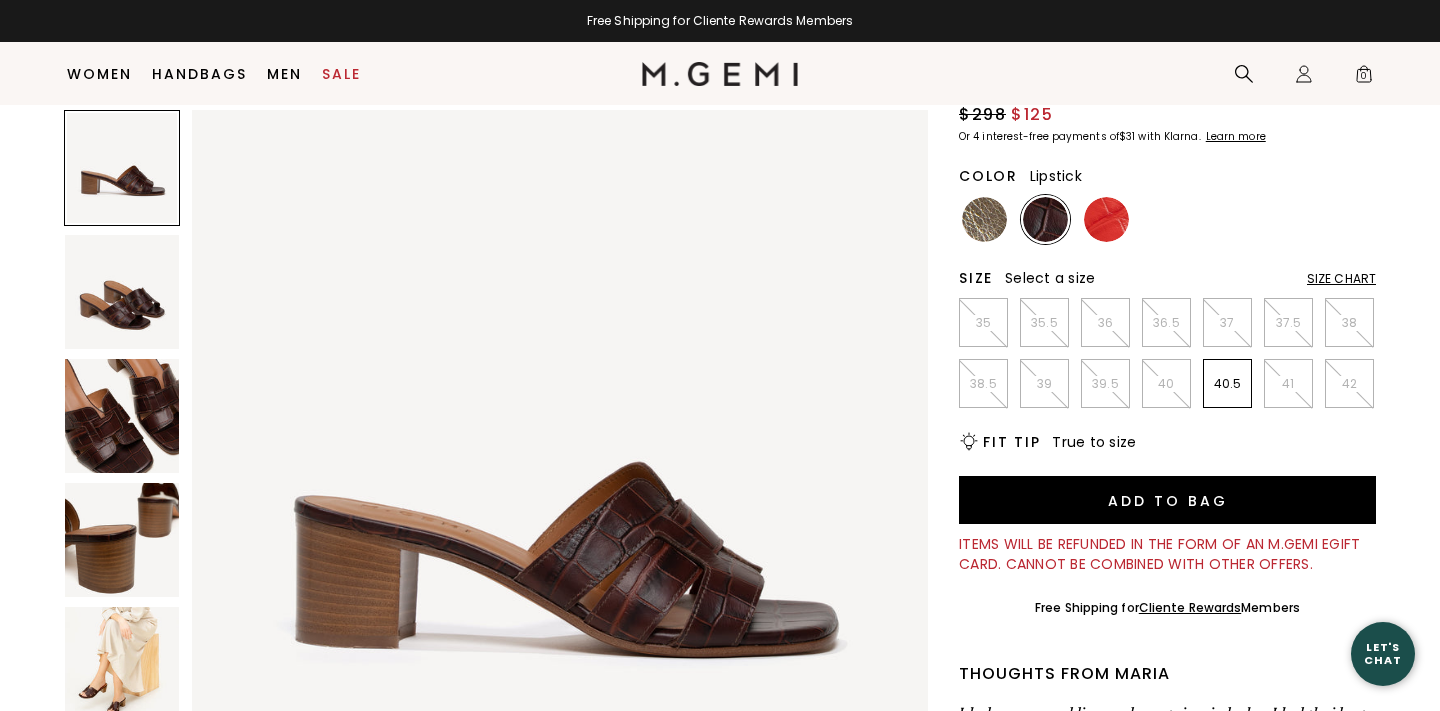 click at bounding box center (1106, 219) 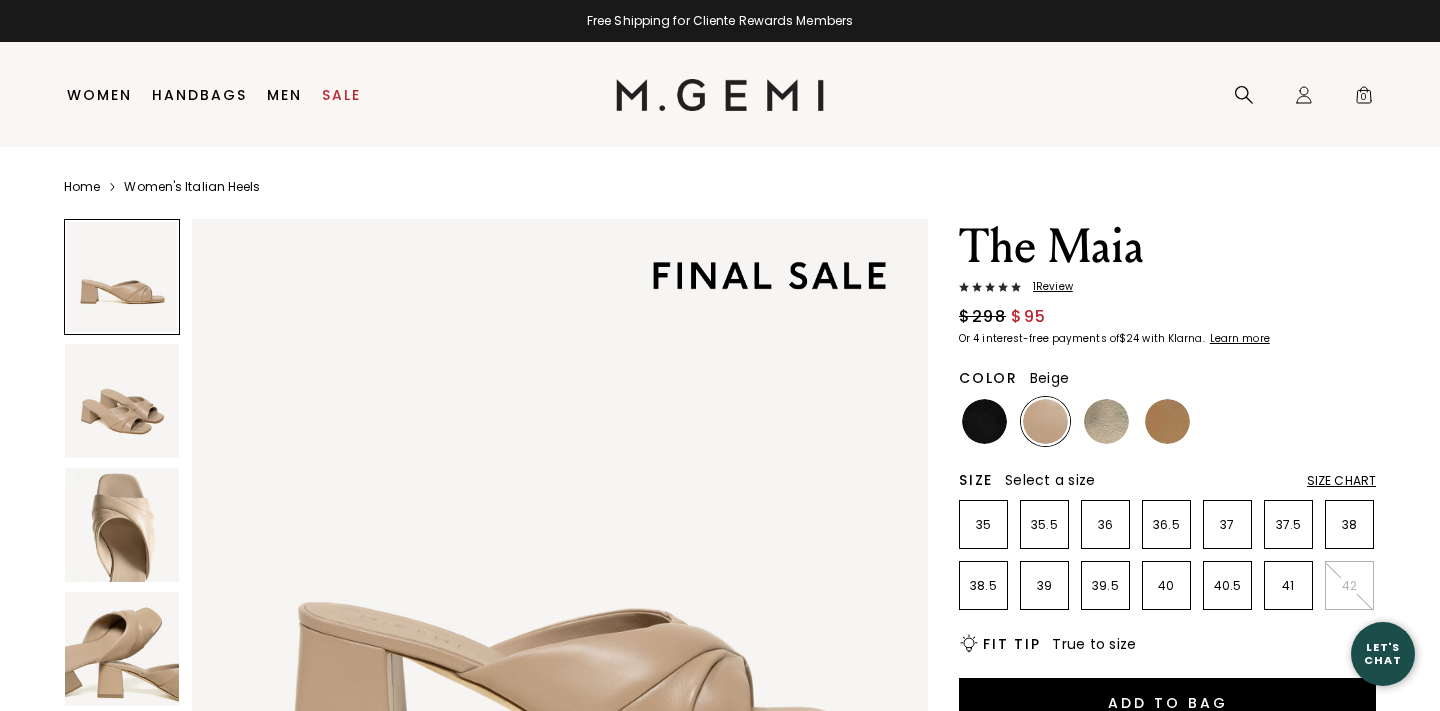 scroll, scrollTop: 0, scrollLeft: 0, axis: both 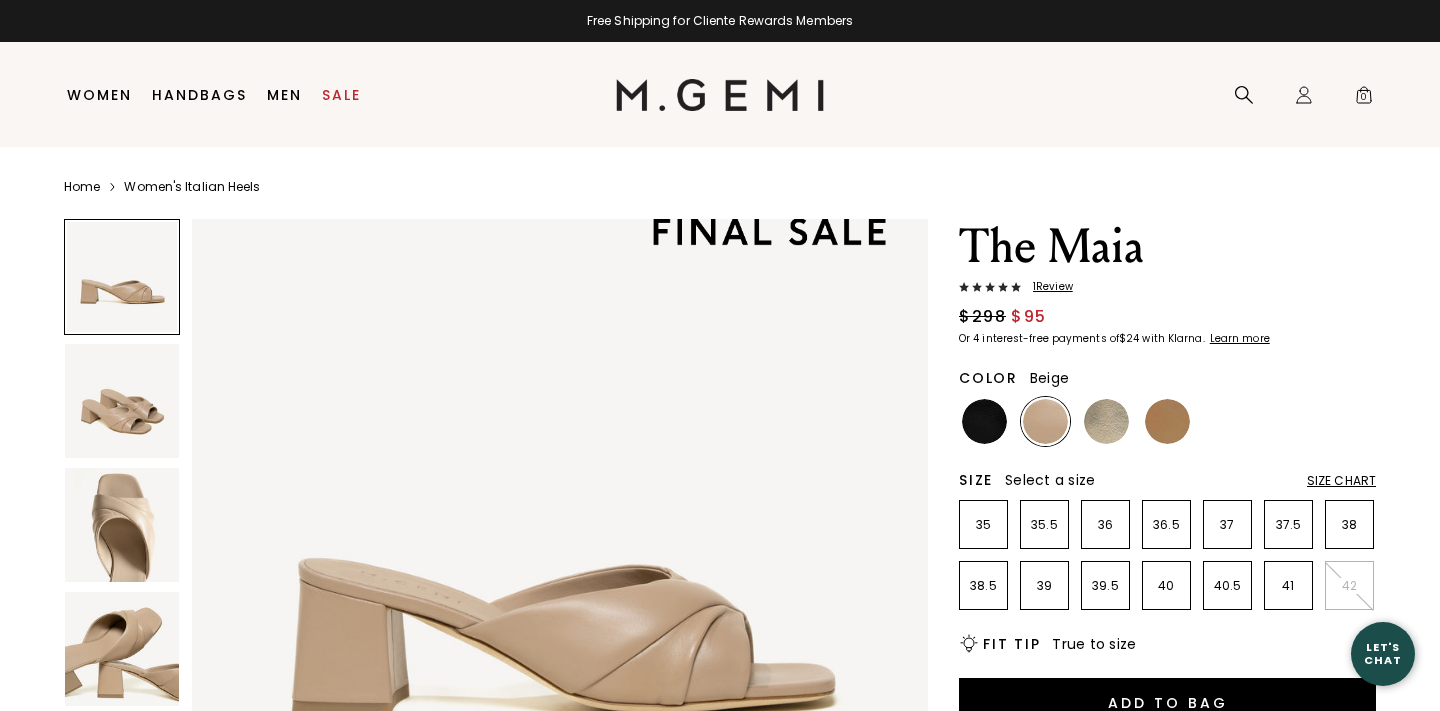 click at bounding box center [122, 525] 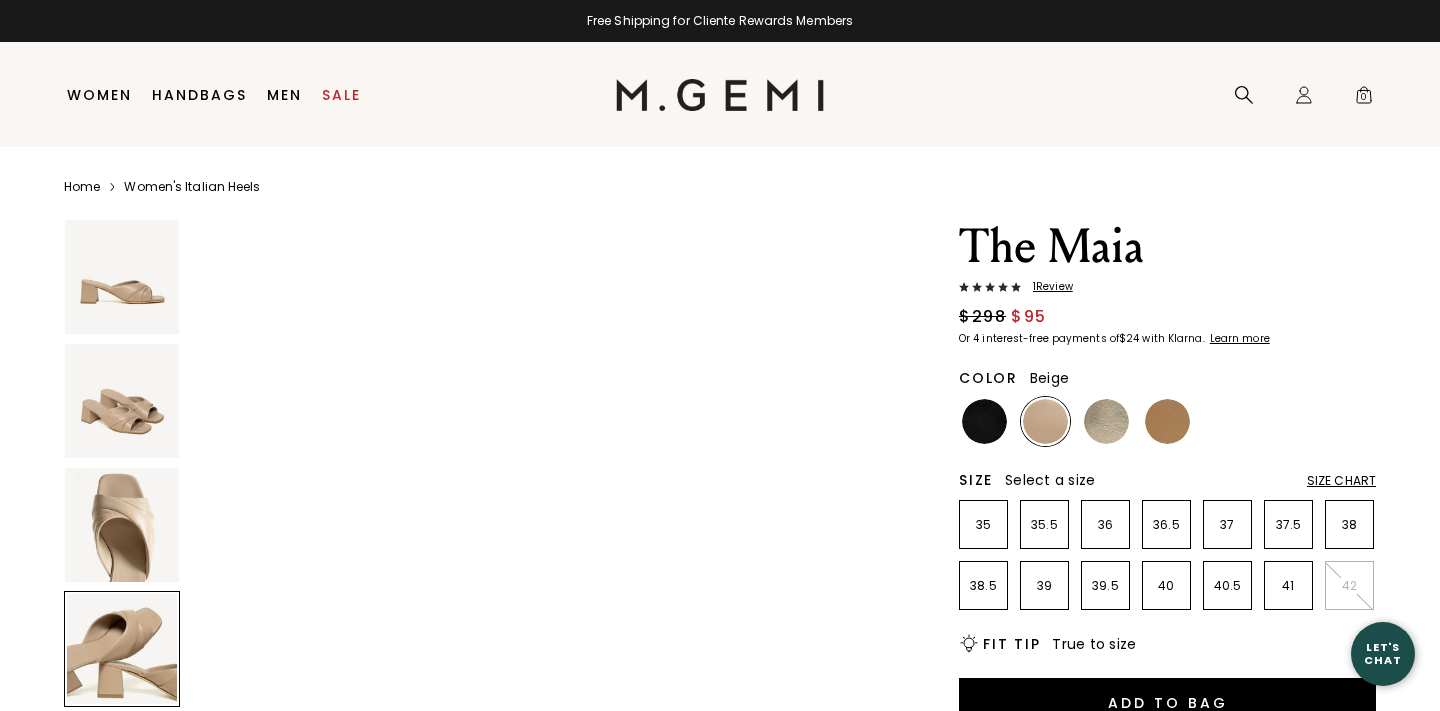 scroll, scrollTop: 2245, scrollLeft: 0, axis: vertical 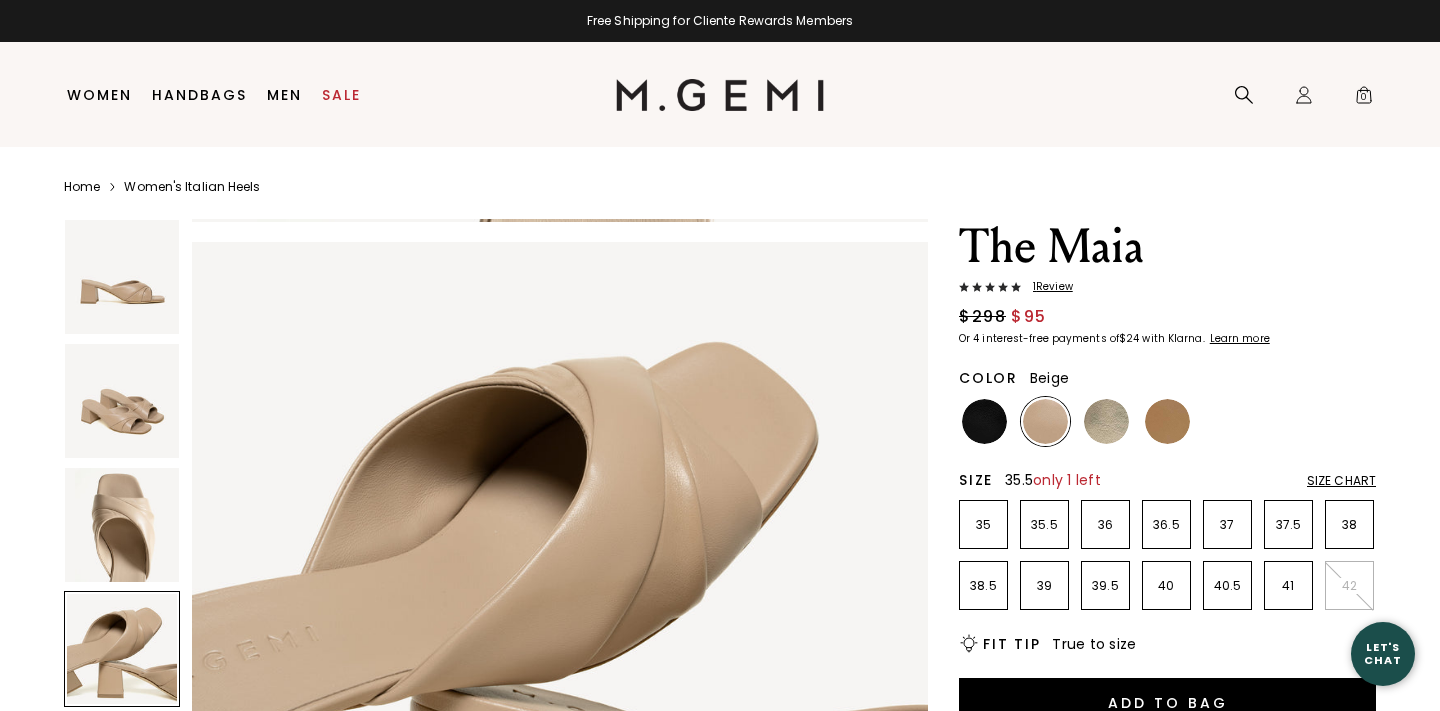 click on "35.5" at bounding box center (1044, 525) 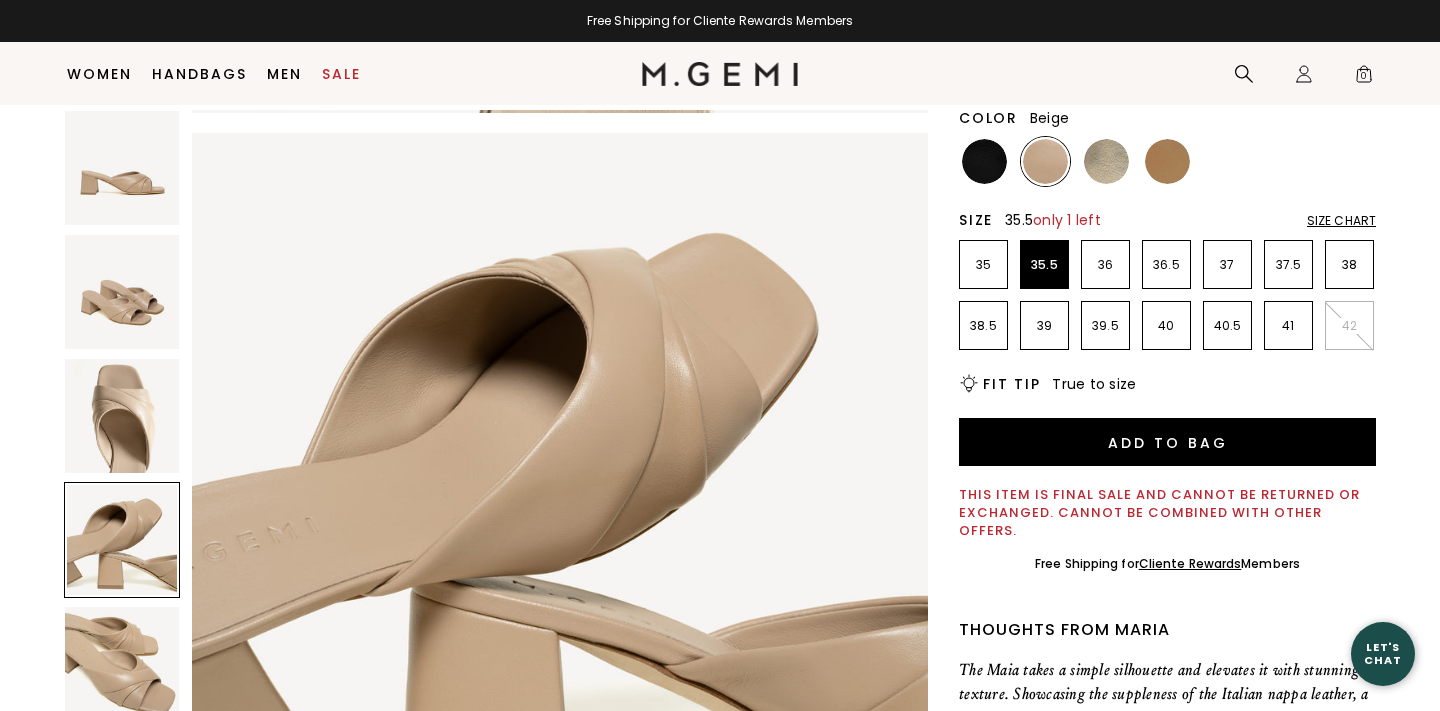 scroll, scrollTop: 219, scrollLeft: 0, axis: vertical 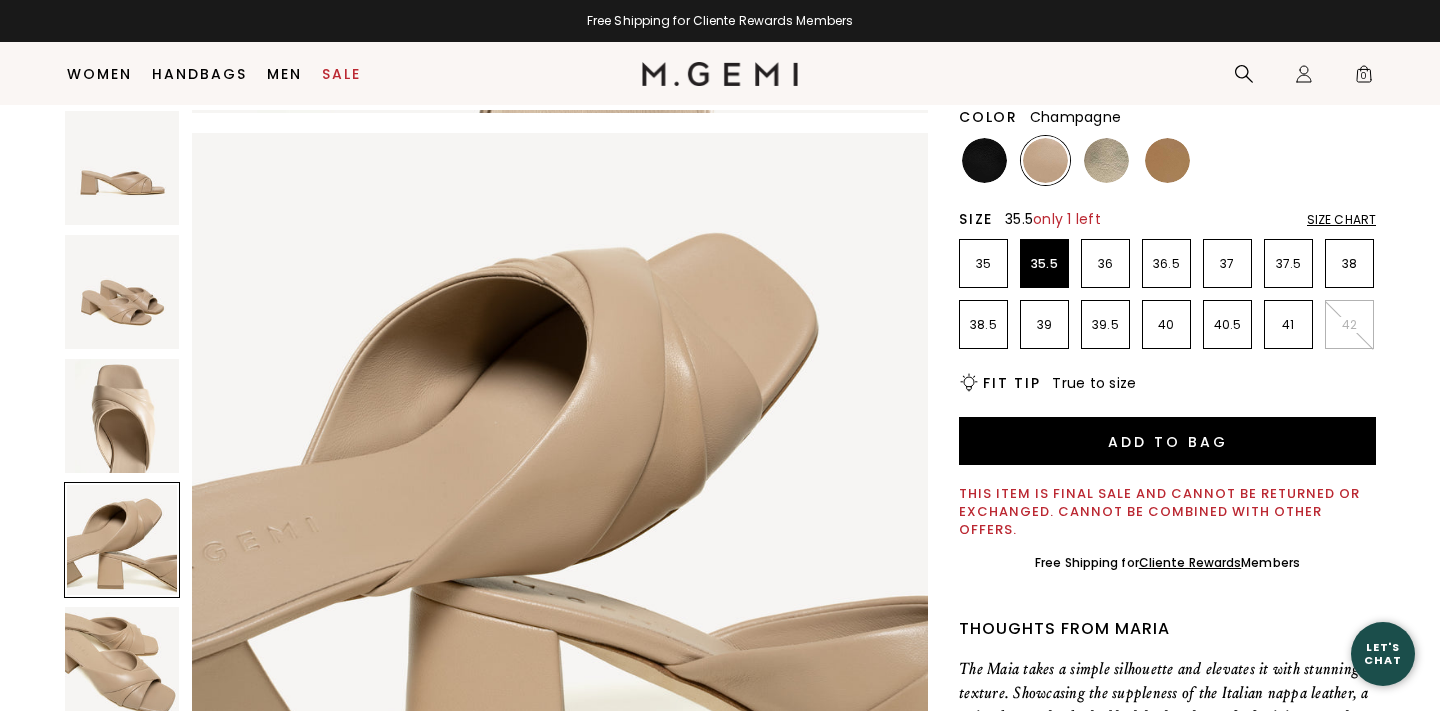 click at bounding box center [1106, 160] 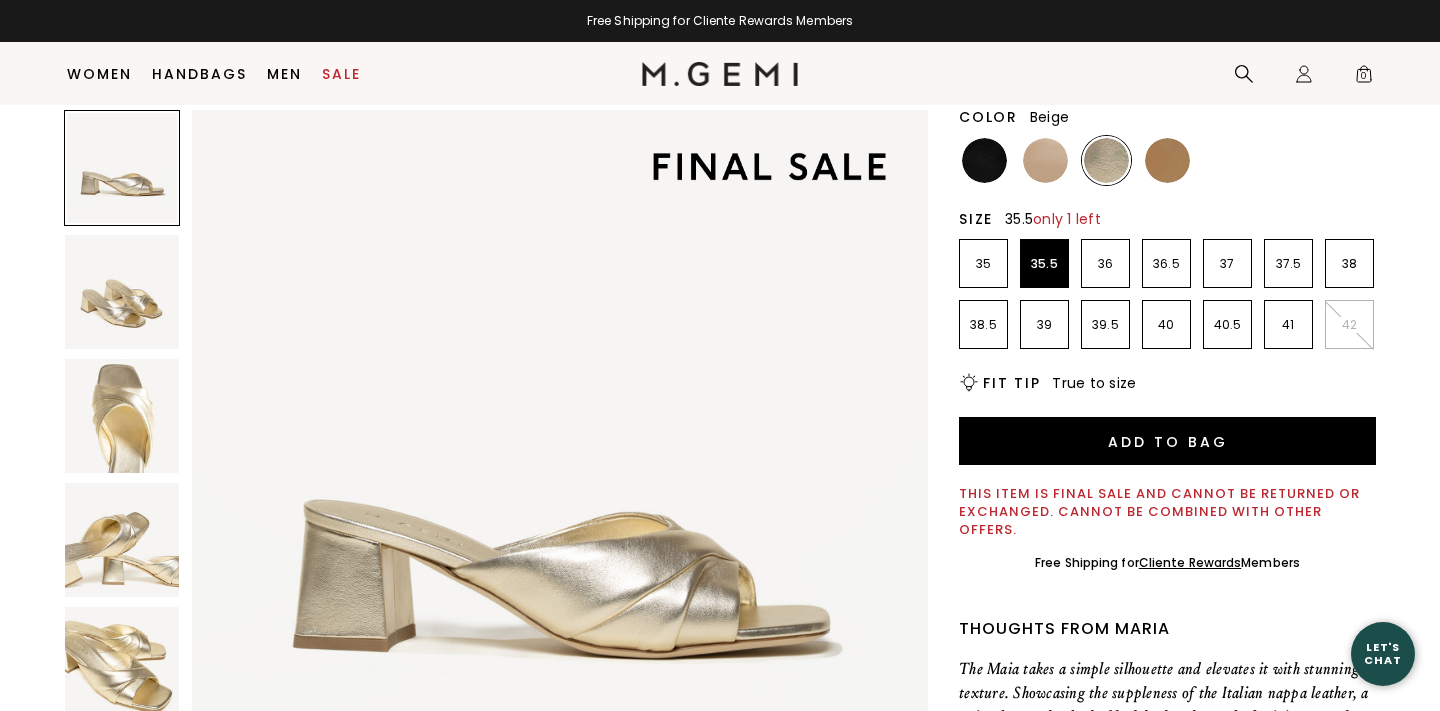 click at bounding box center (1045, 160) 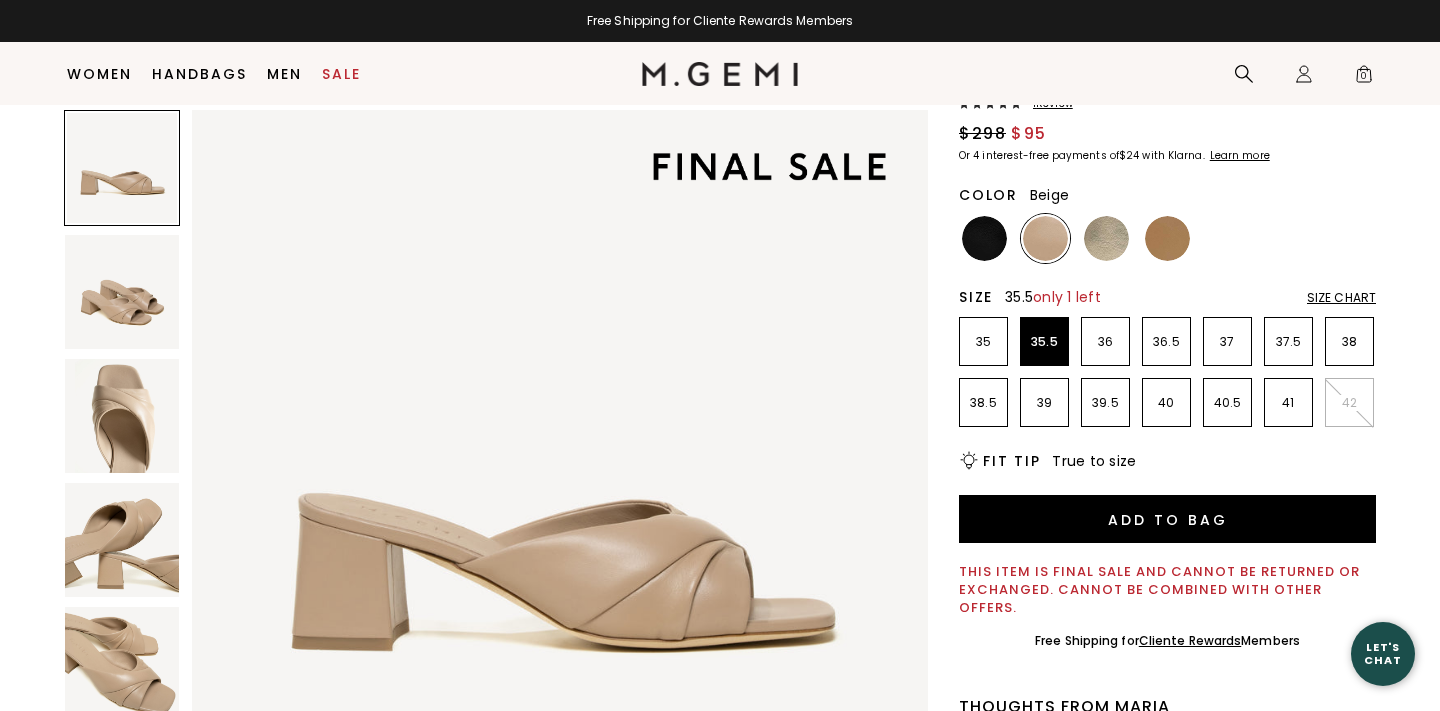 scroll, scrollTop: 83, scrollLeft: 0, axis: vertical 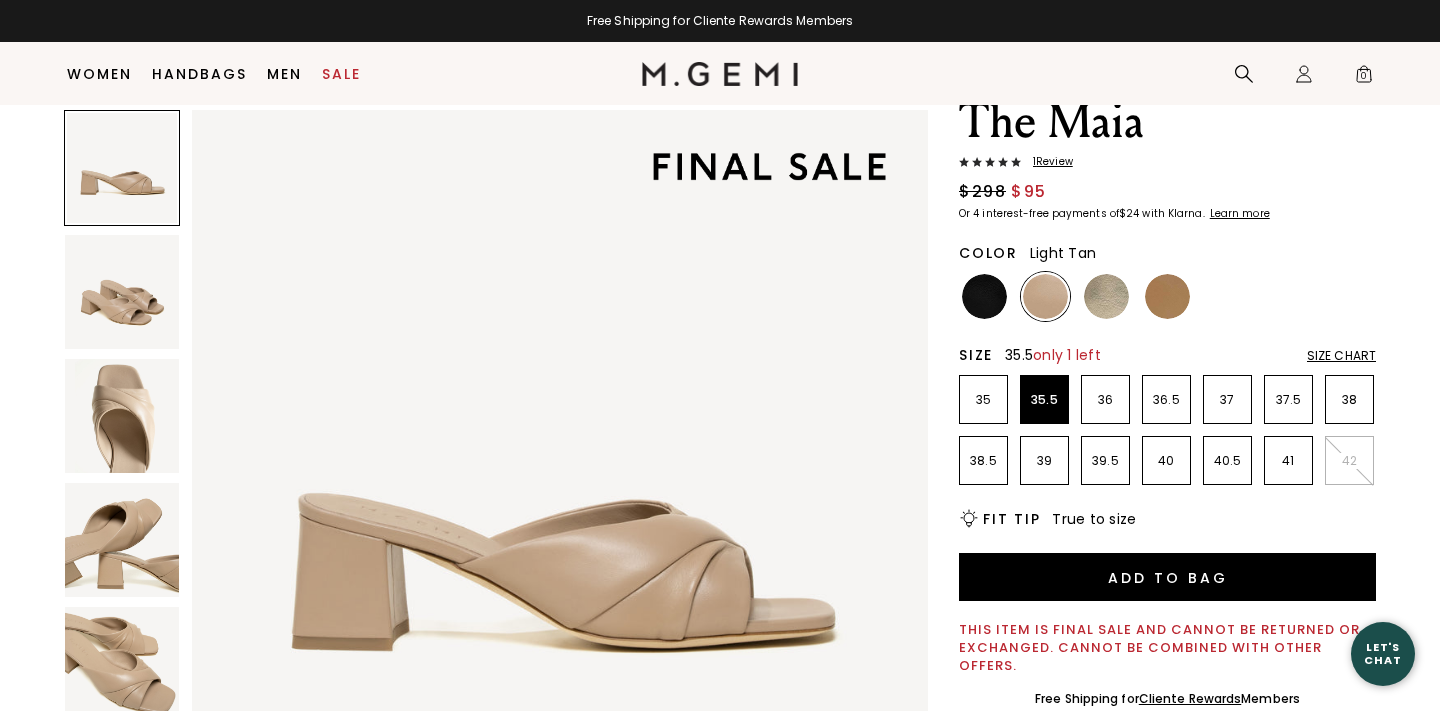 click at bounding box center [1167, 296] 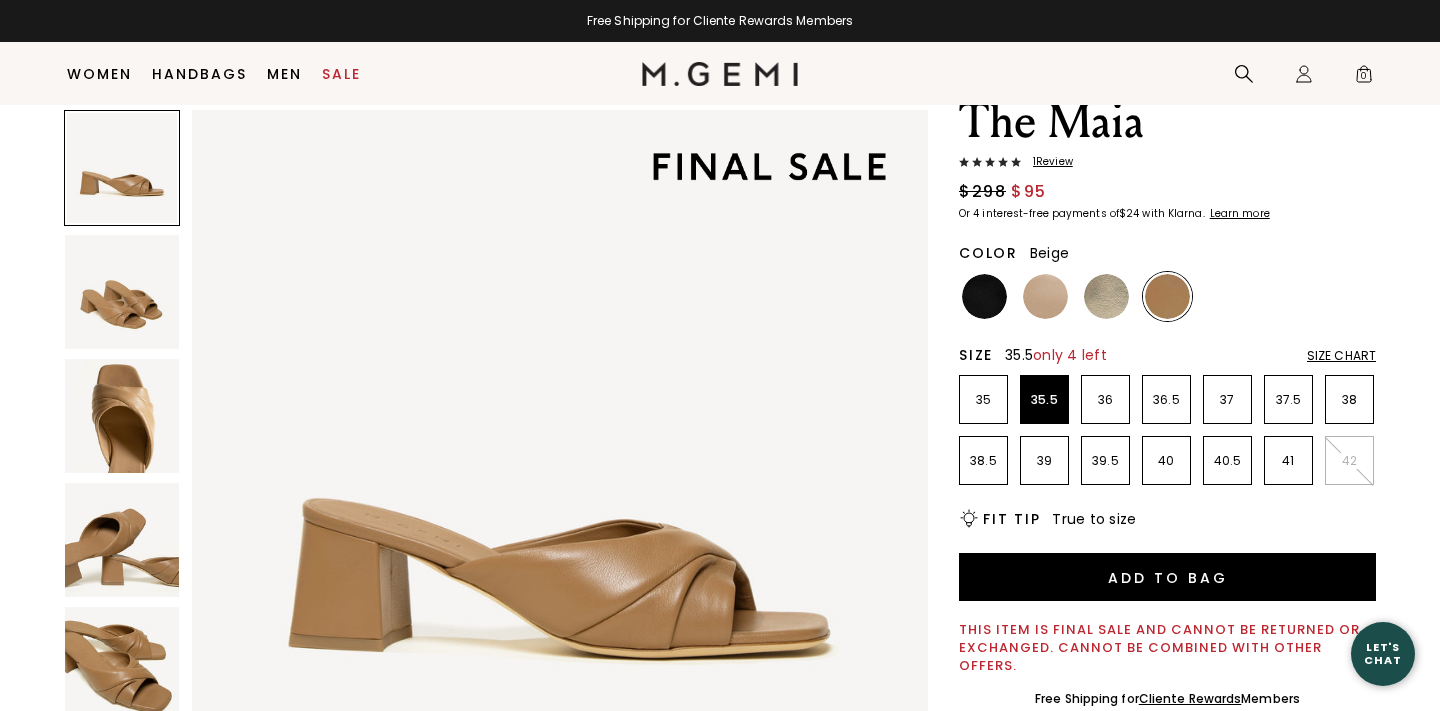 click at bounding box center (1045, 296) 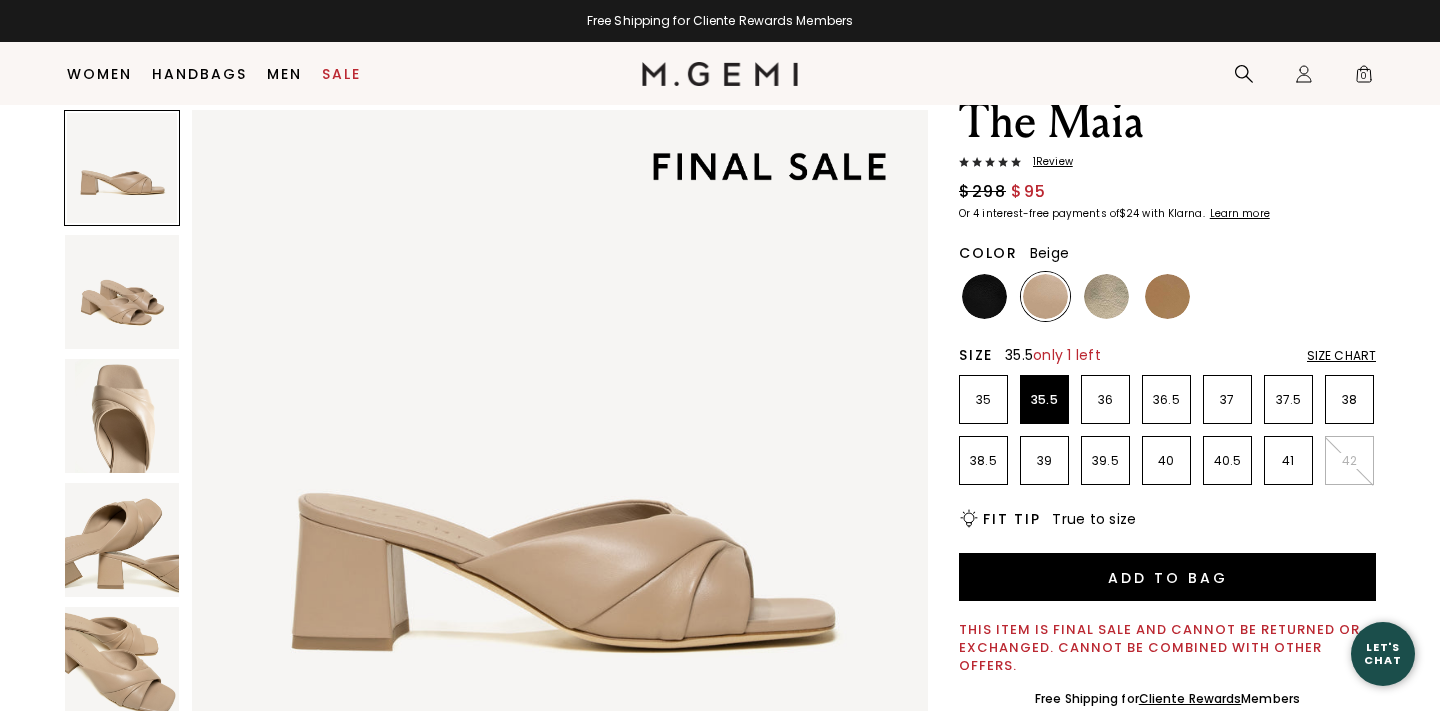 scroll, scrollTop: 0, scrollLeft: 0, axis: both 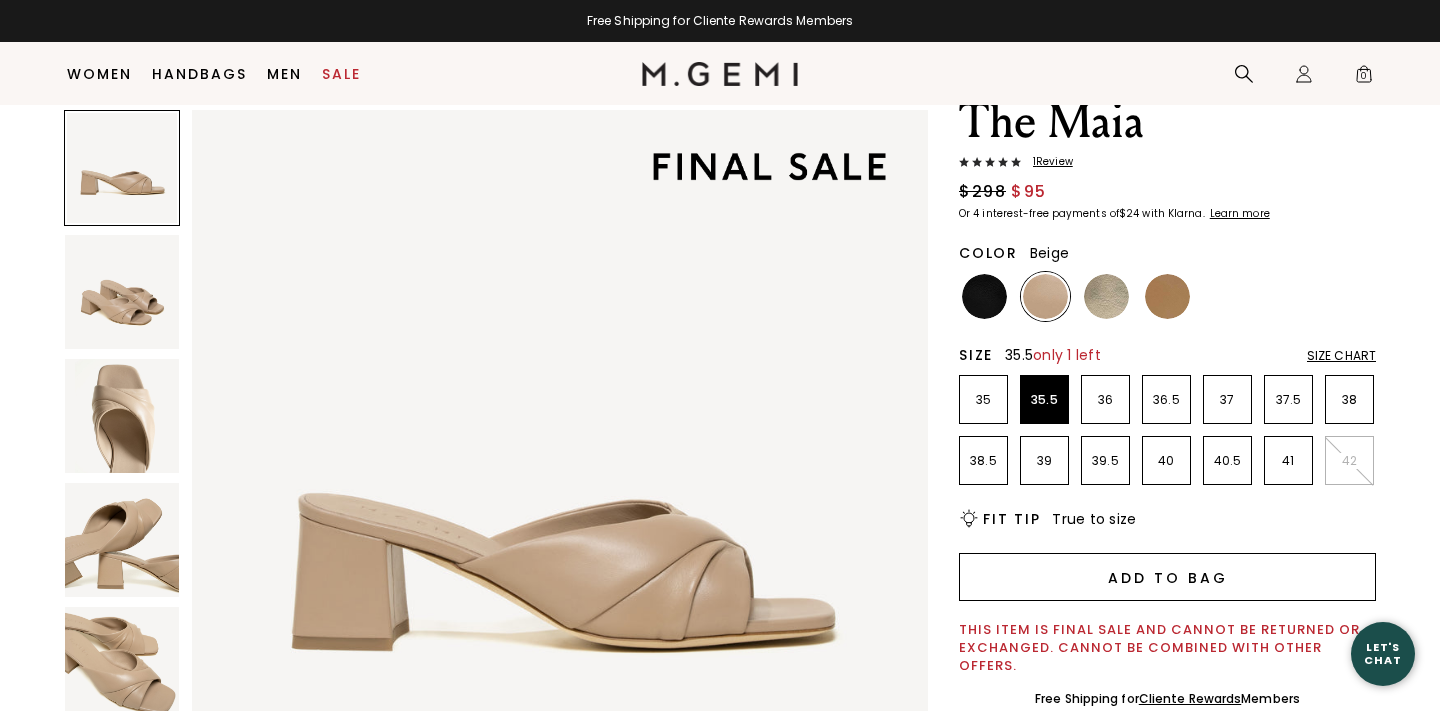 click on "Add to Bag" at bounding box center (1167, 577) 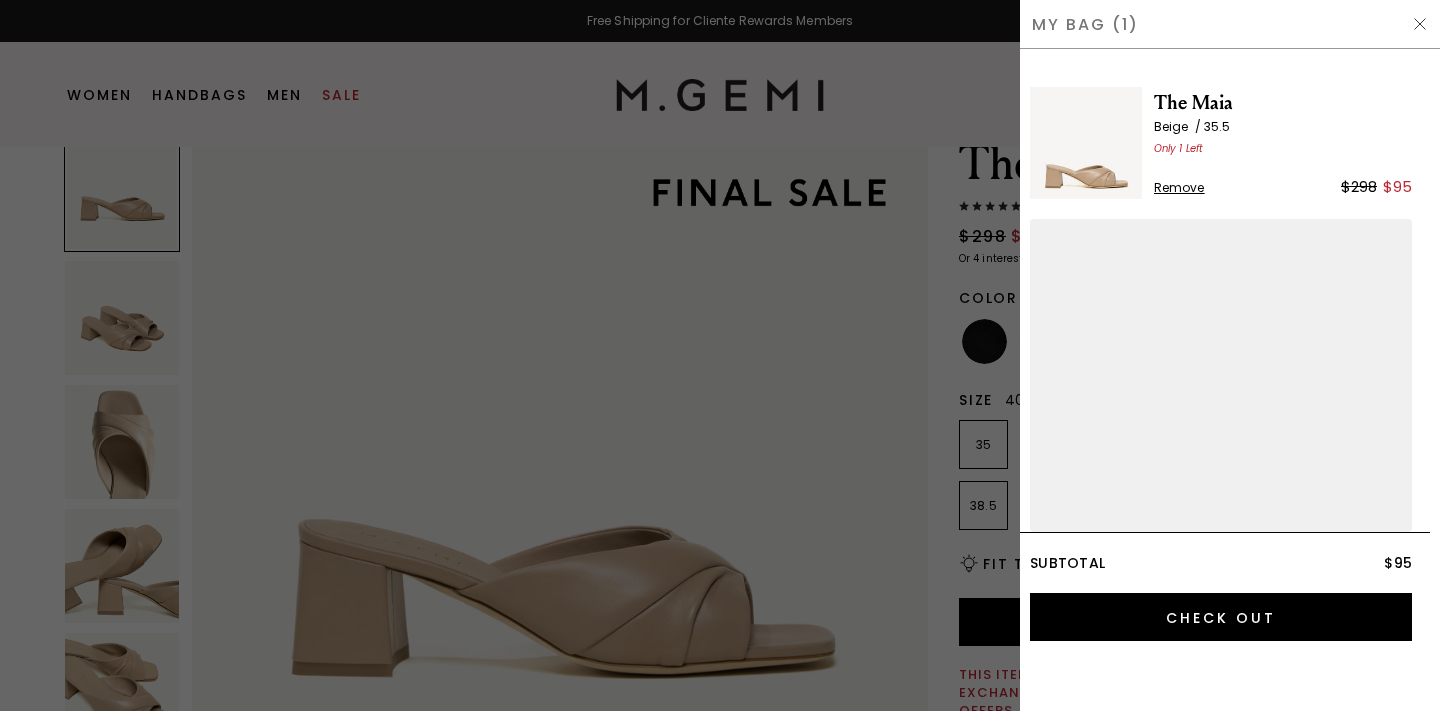 scroll, scrollTop: 0, scrollLeft: 0, axis: both 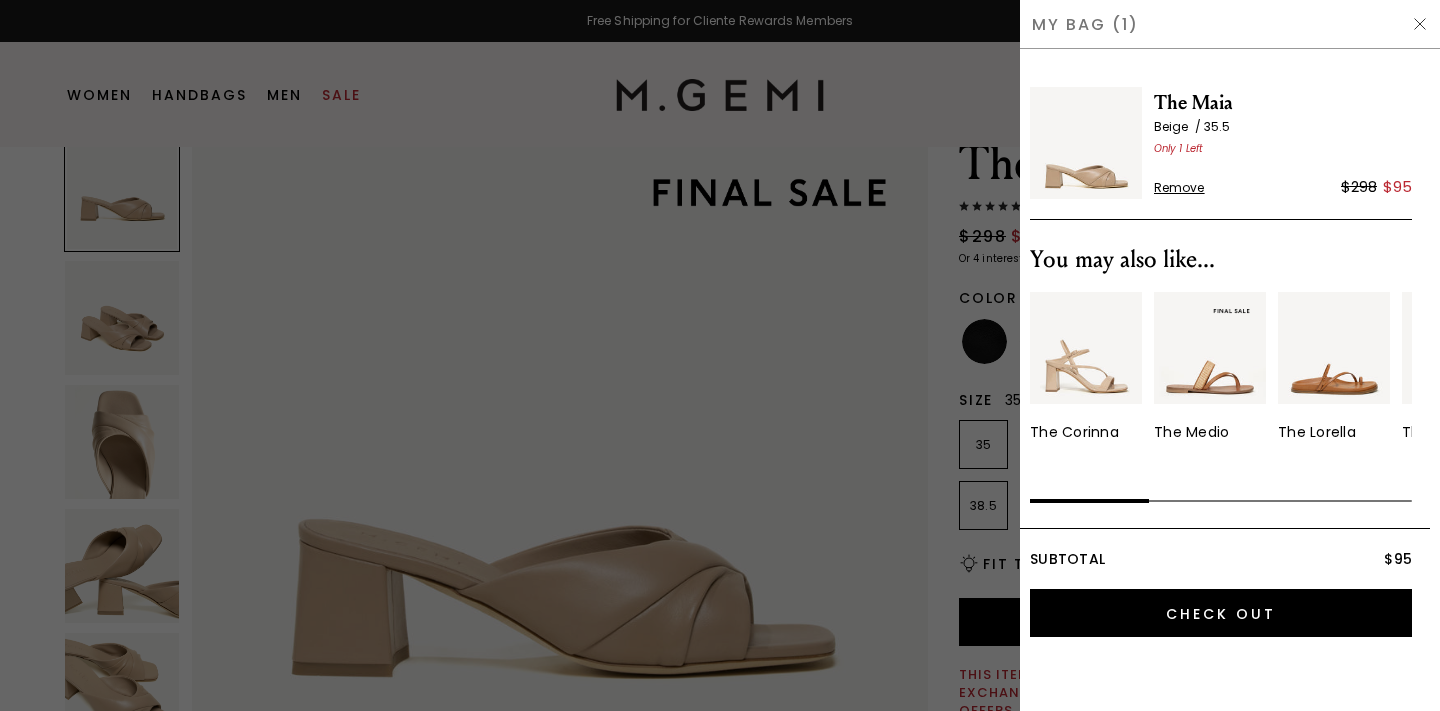 click at bounding box center [1420, 24] 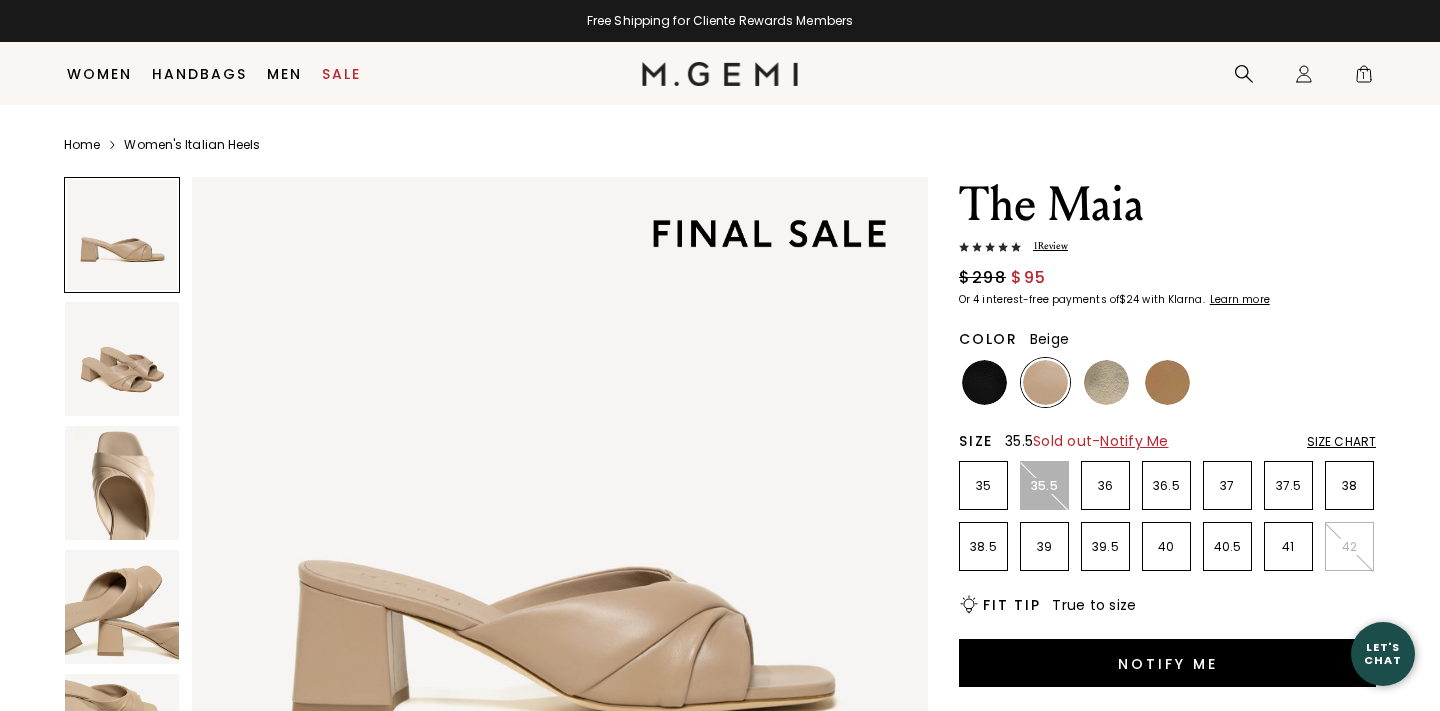 scroll, scrollTop: 83, scrollLeft: 0, axis: vertical 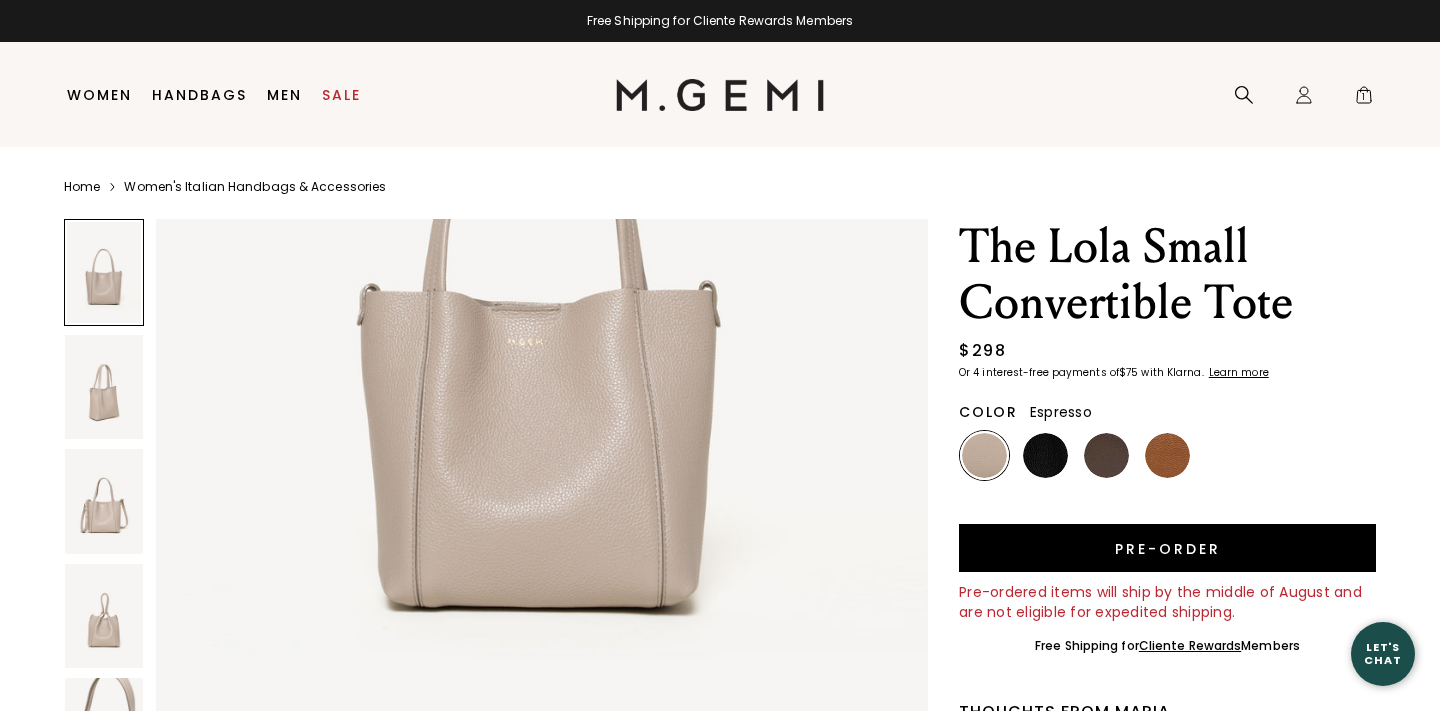 click at bounding box center [1106, 455] 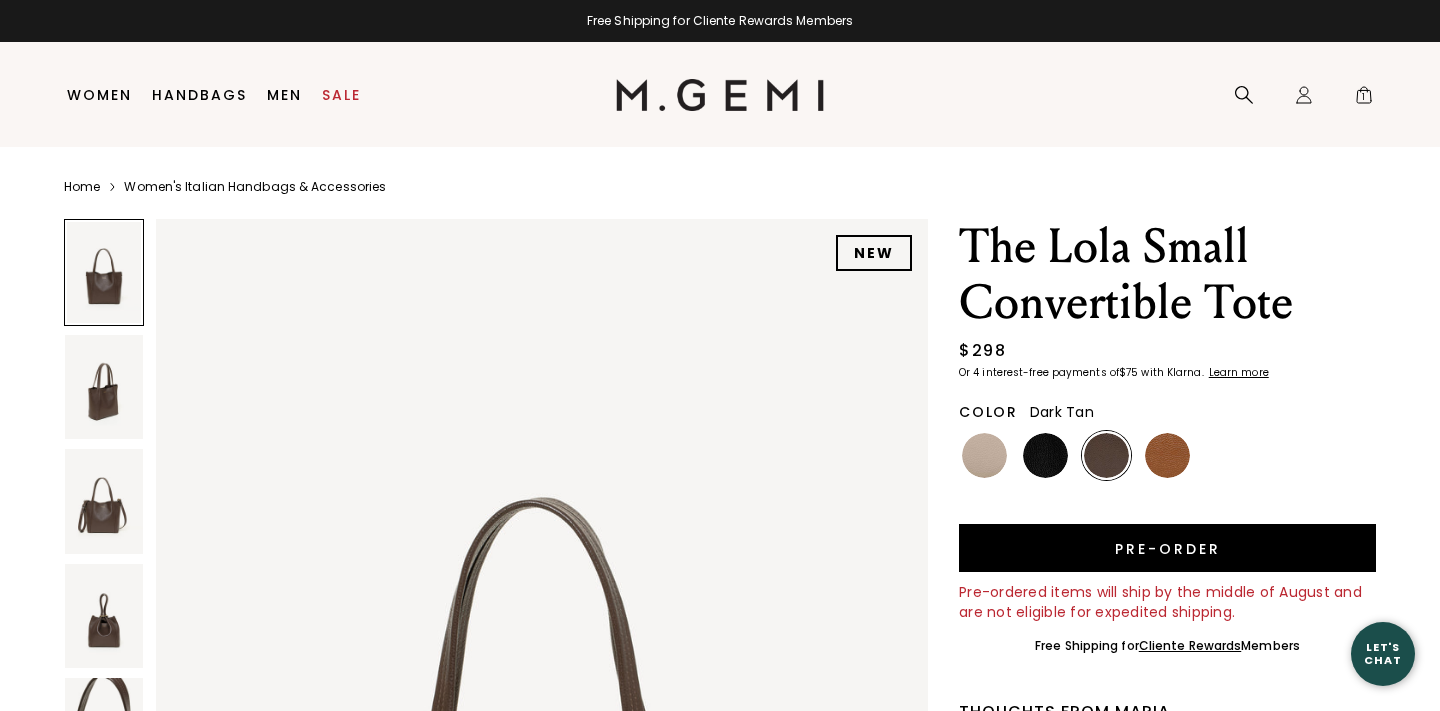 click at bounding box center (1167, 455) 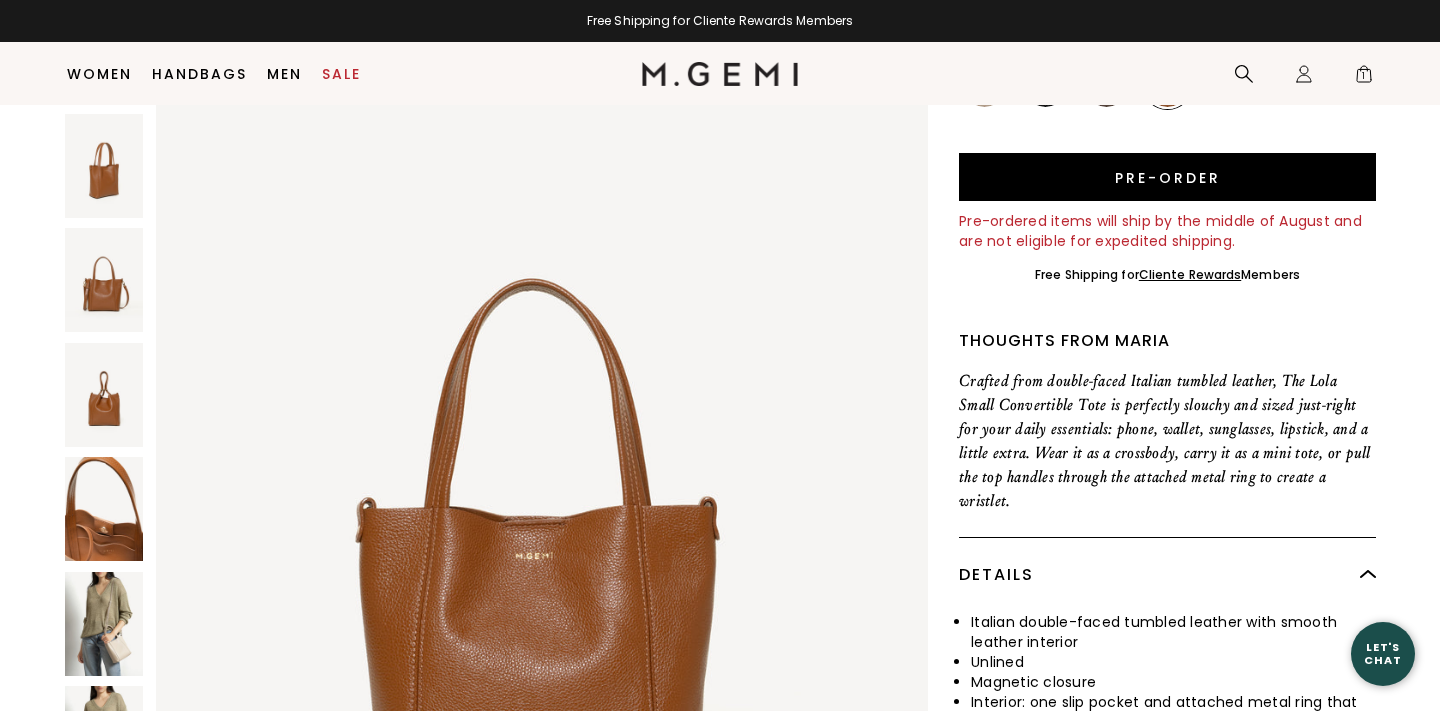 scroll, scrollTop: 349, scrollLeft: 0, axis: vertical 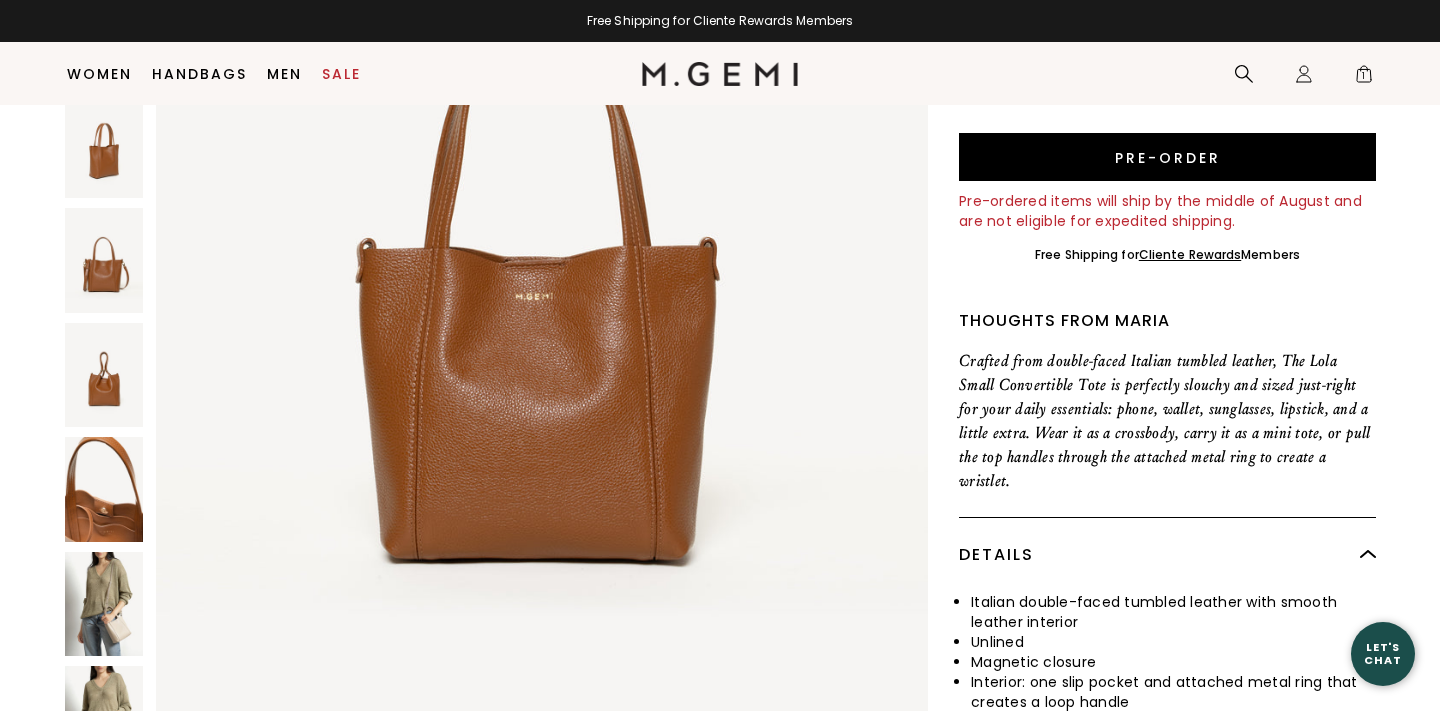 click at bounding box center (104, 603) 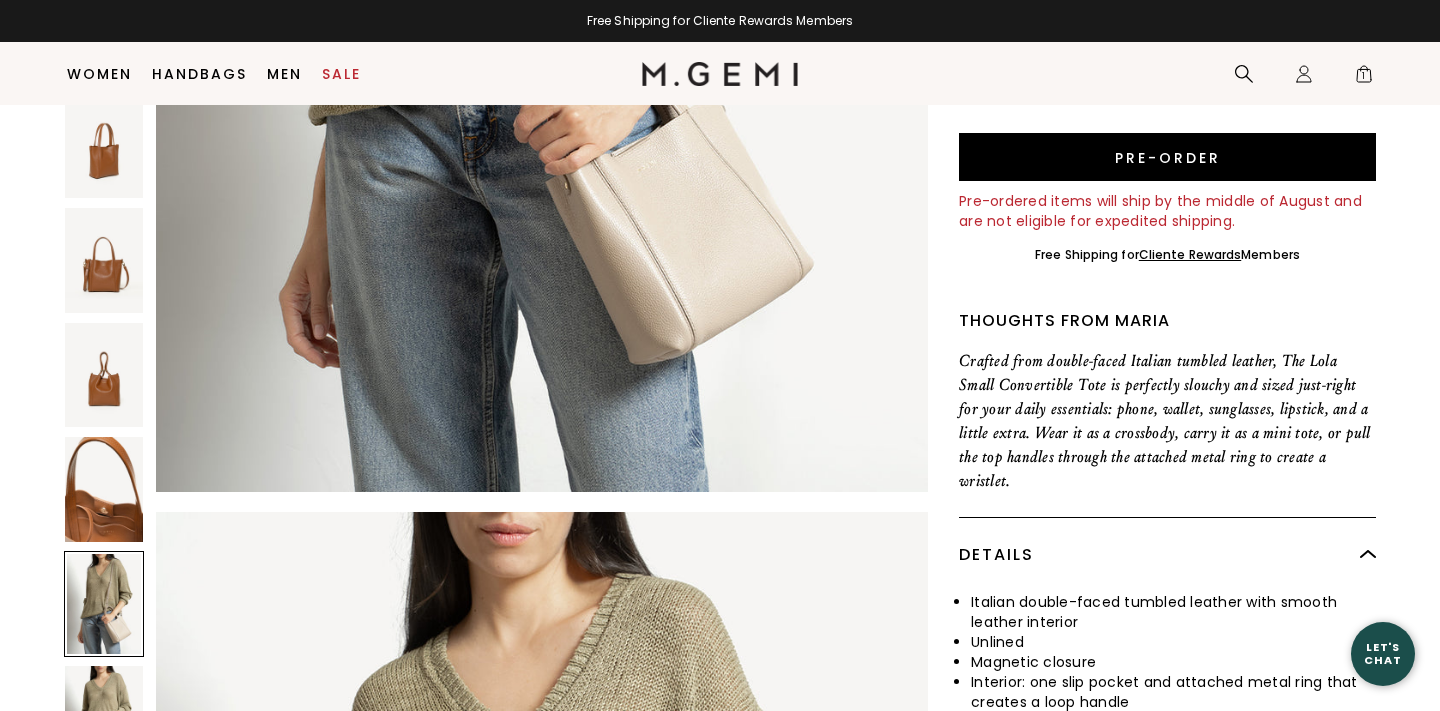 scroll, scrollTop: 5797, scrollLeft: 0, axis: vertical 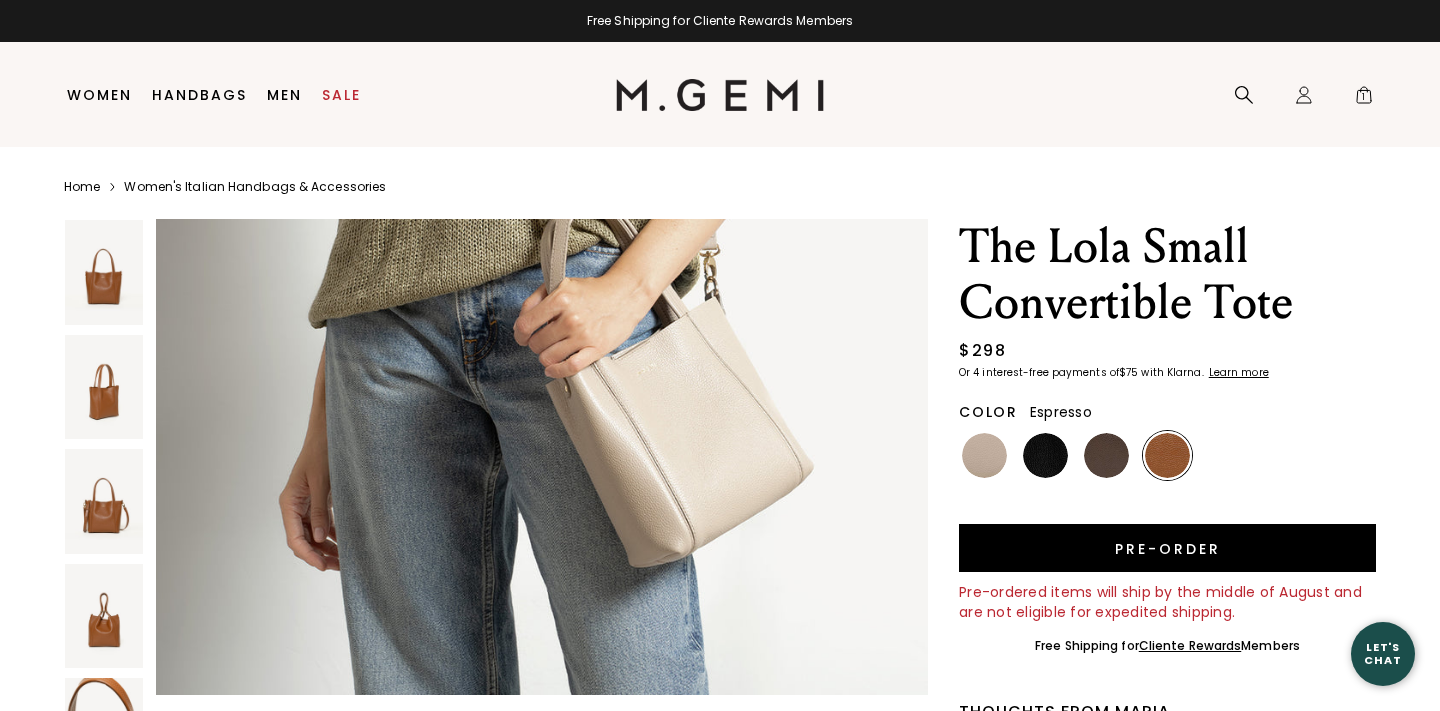 click at bounding box center (1106, 455) 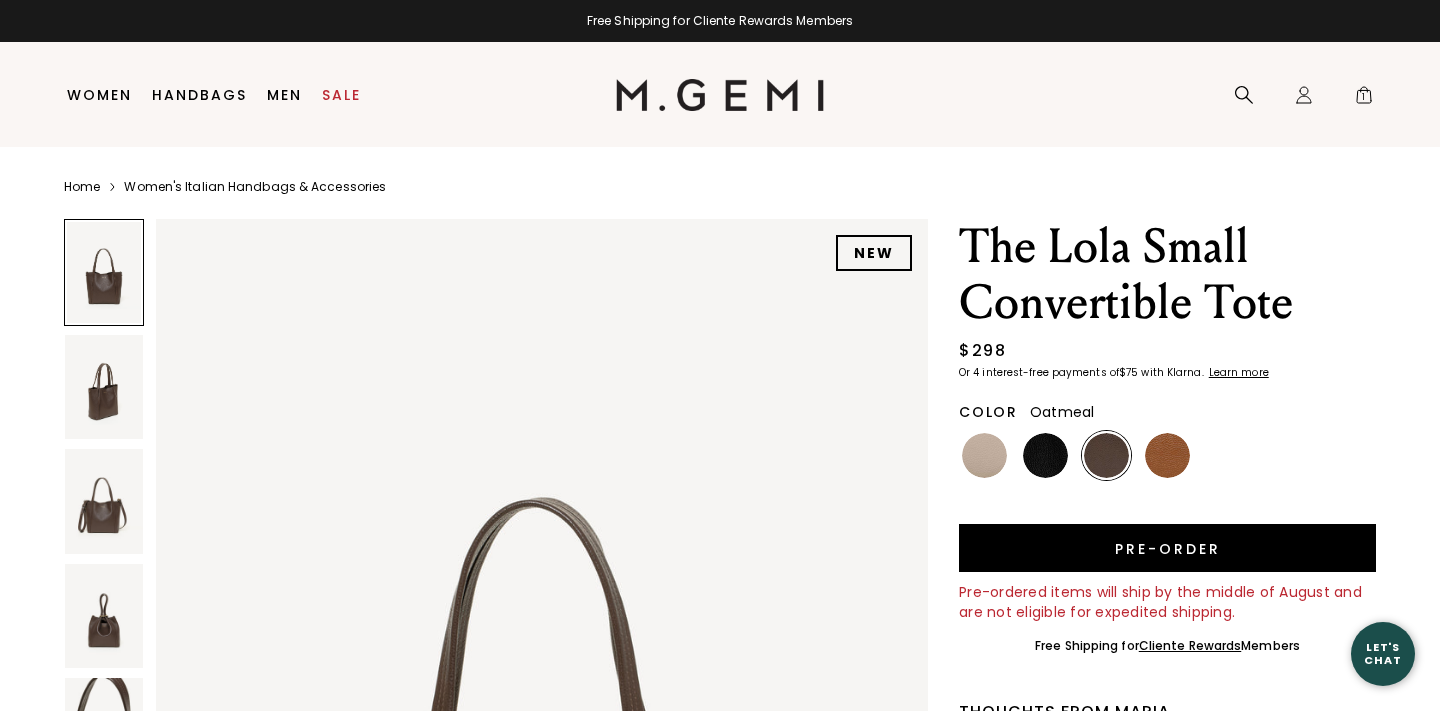 scroll, scrollTop: 0, scrollLeft: 0, axis: both 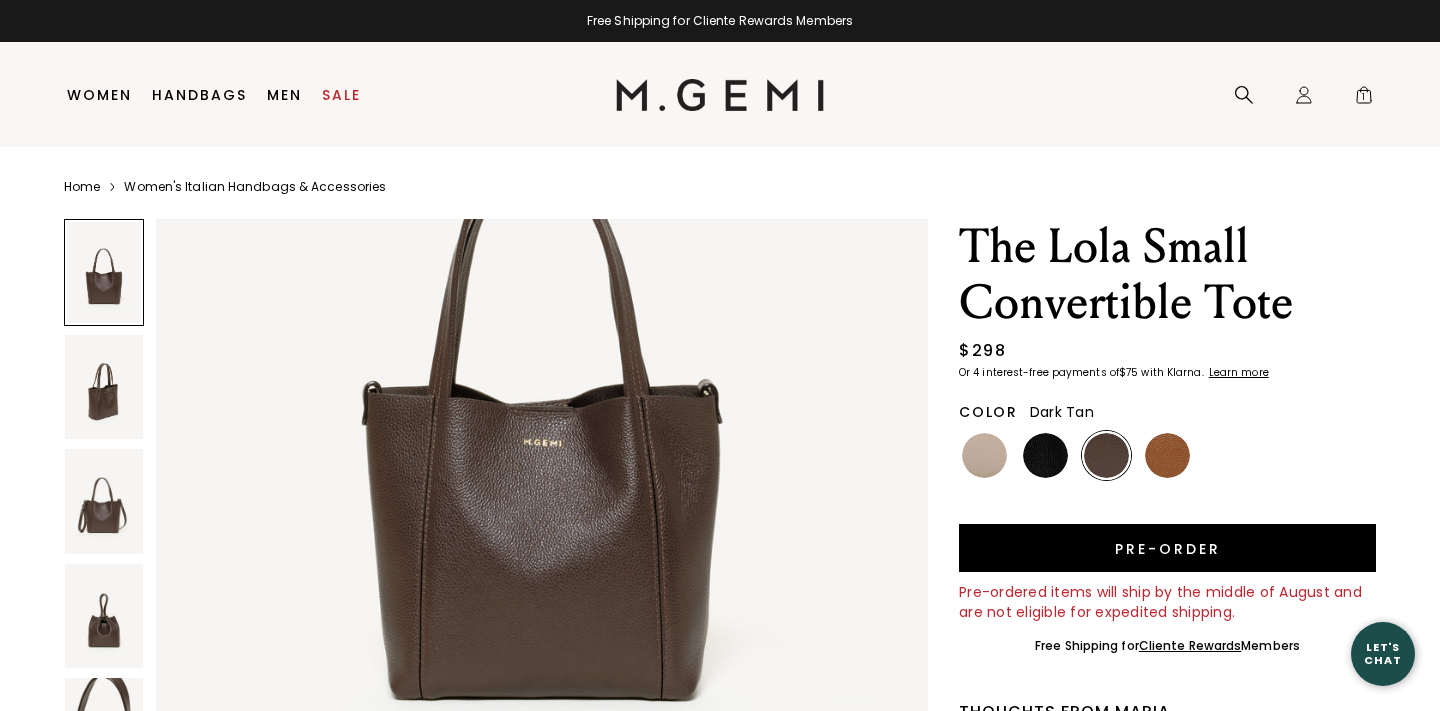 click at bounding box center [1167, 455] 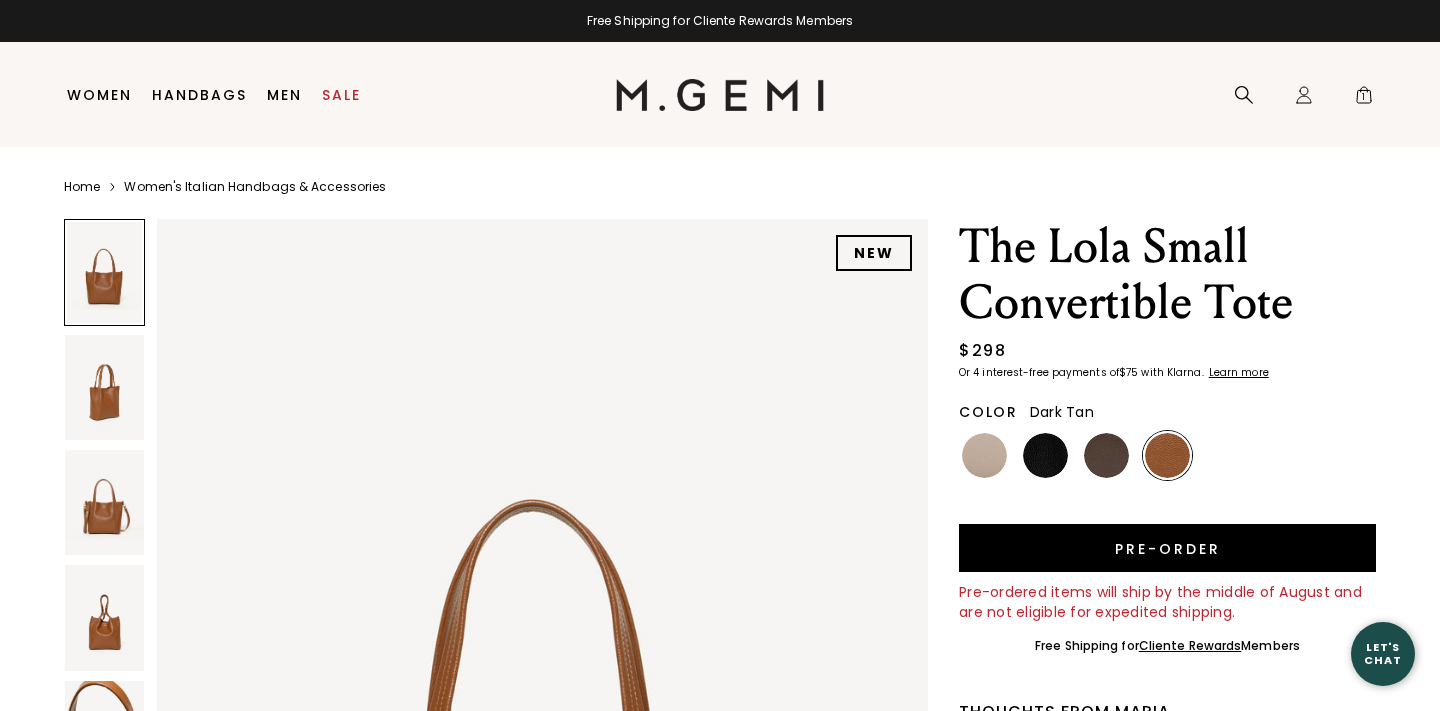 scroll, scrollTop: 0, scrollLeft: 0, axis: both 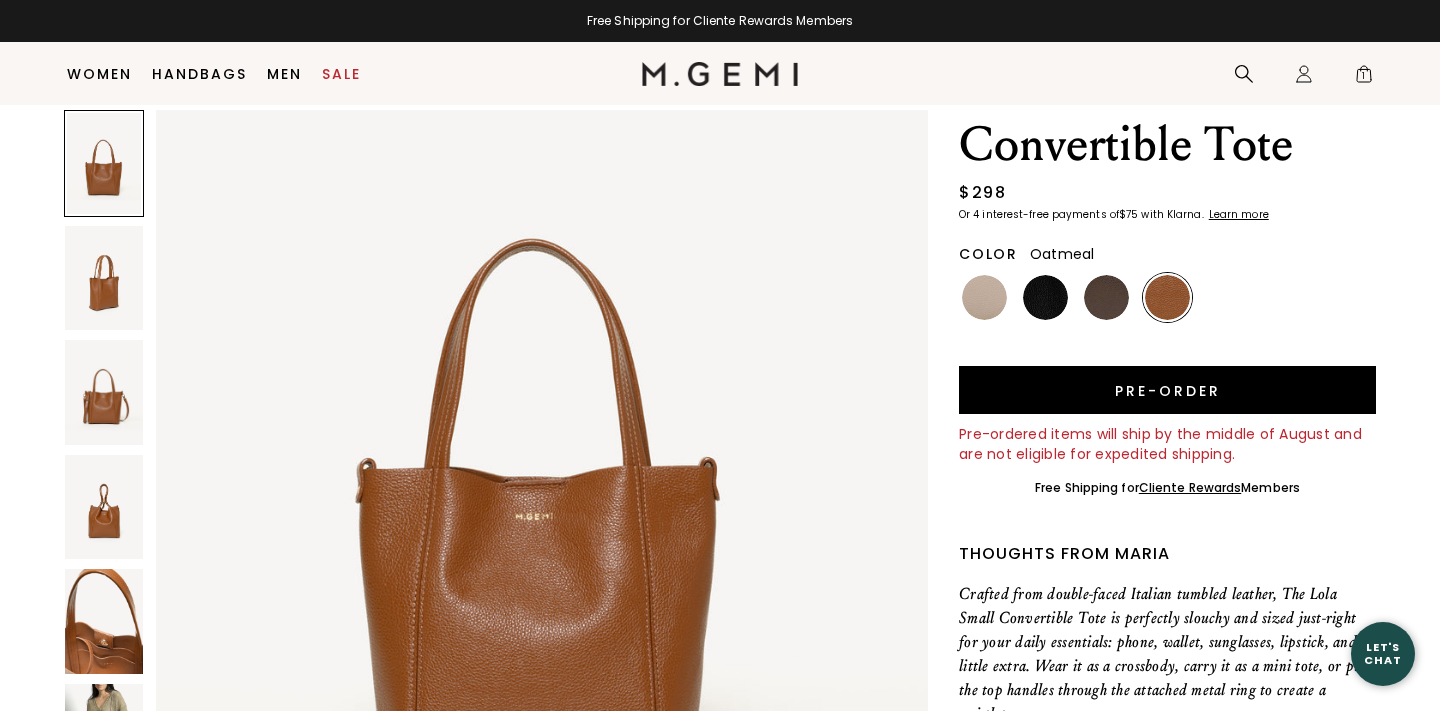 click at bounding box center (984, 297) 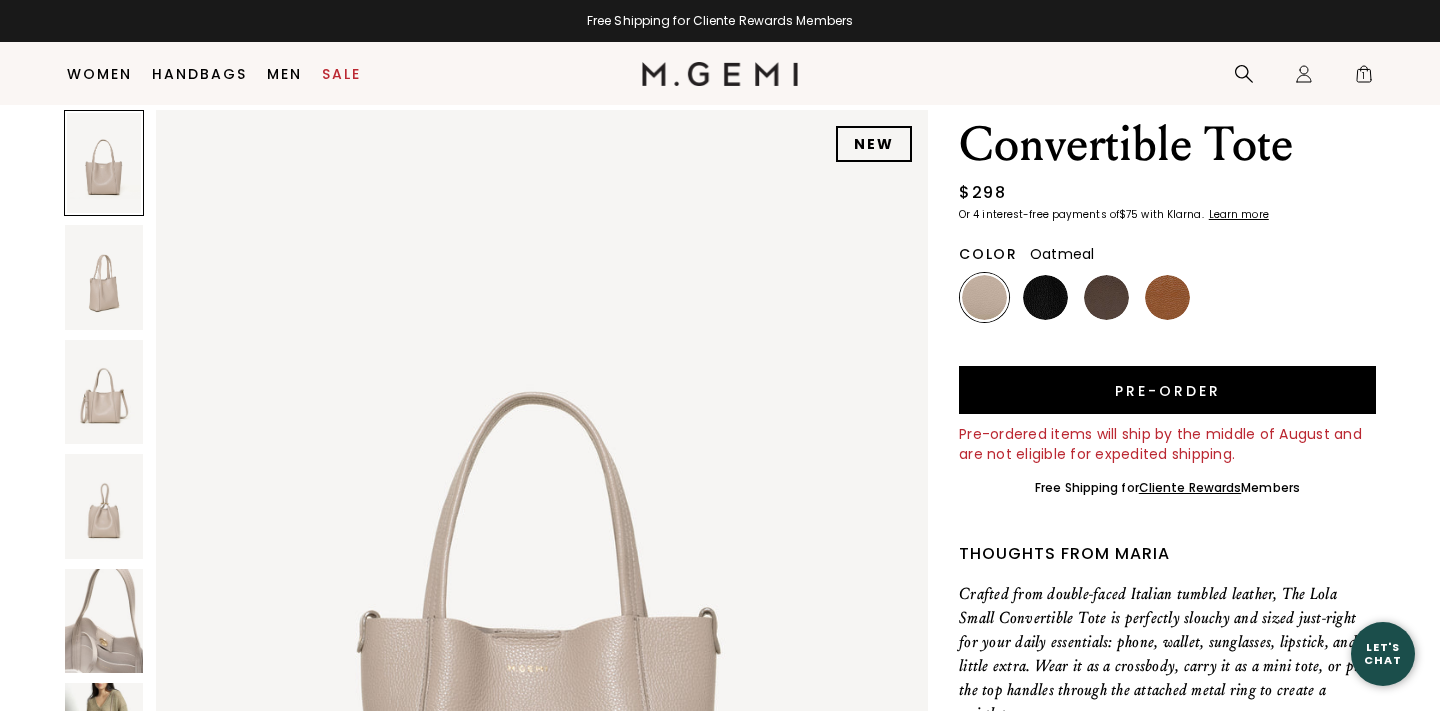 scroll, scrollTop: 0, scrollLeft: 0, axis: both 